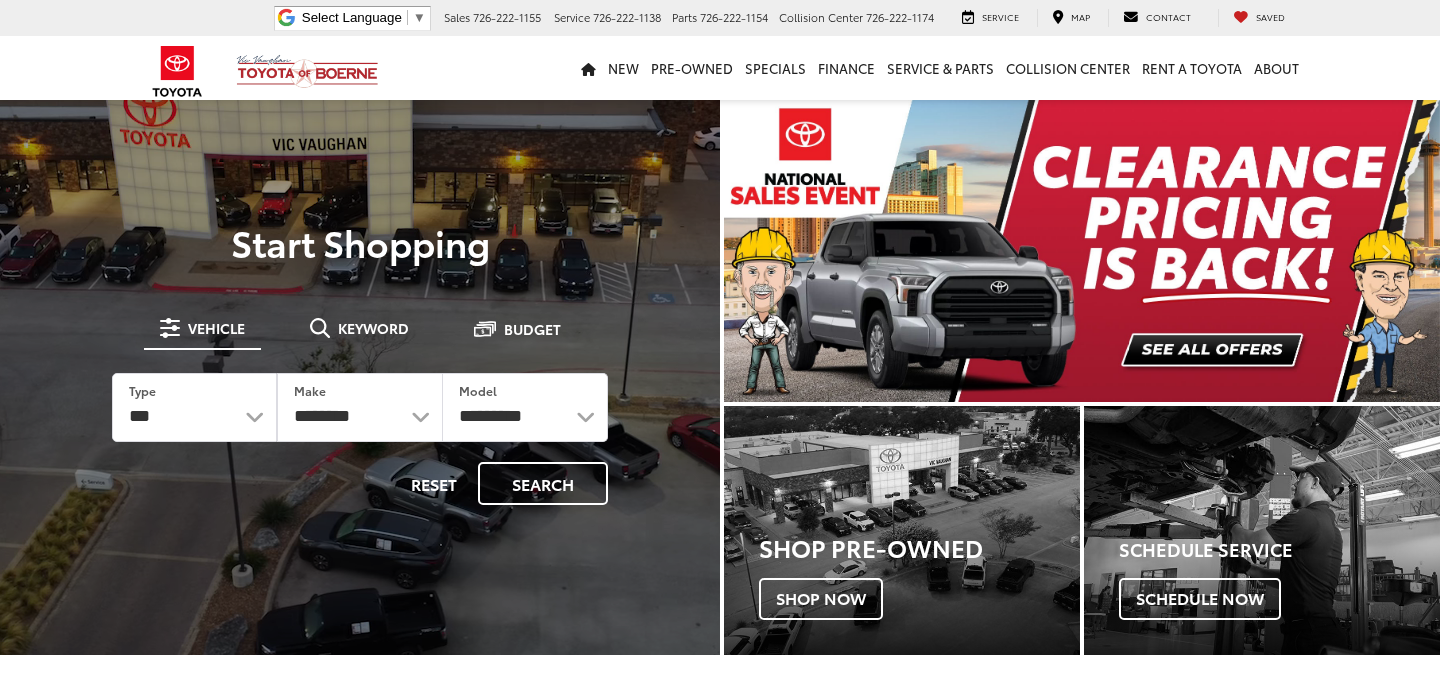 scroll, scrollTop: 0, scrollLeft: 0, axis: both 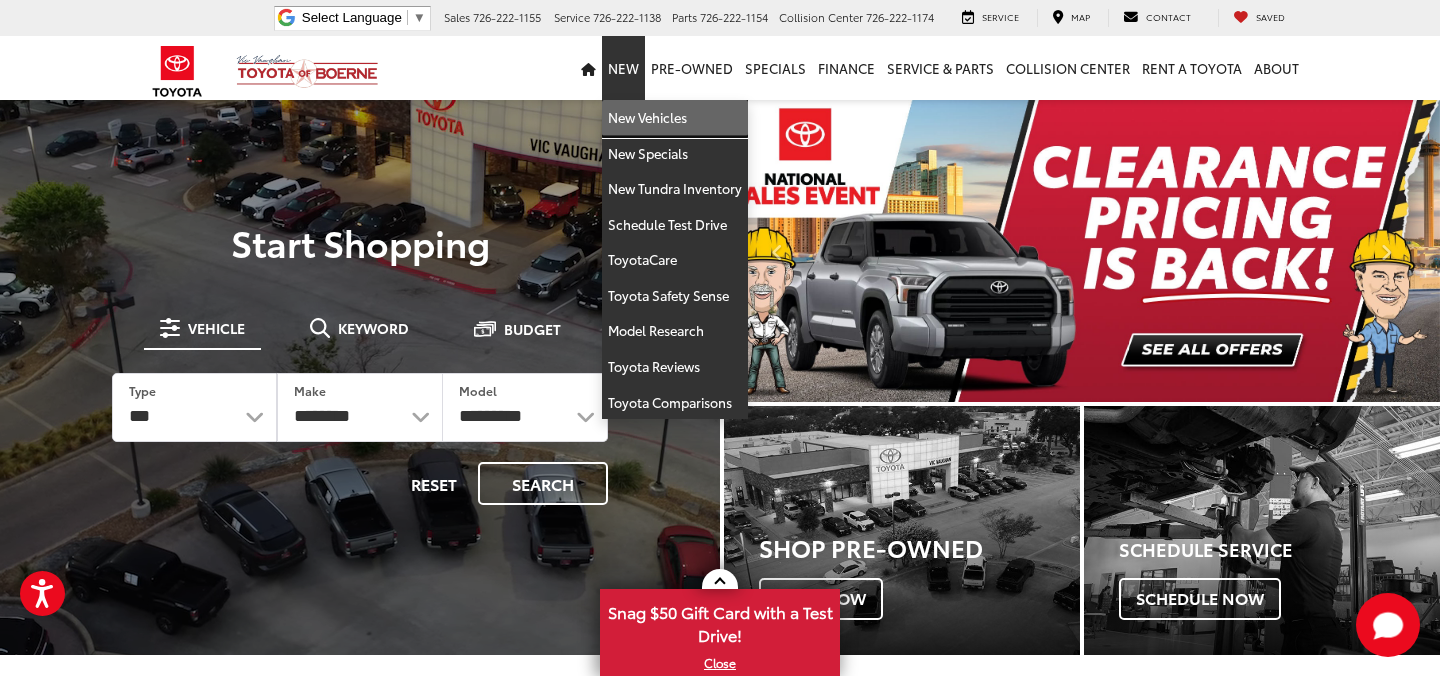 click on "New Vehicles" at bounding box center (675, 118) 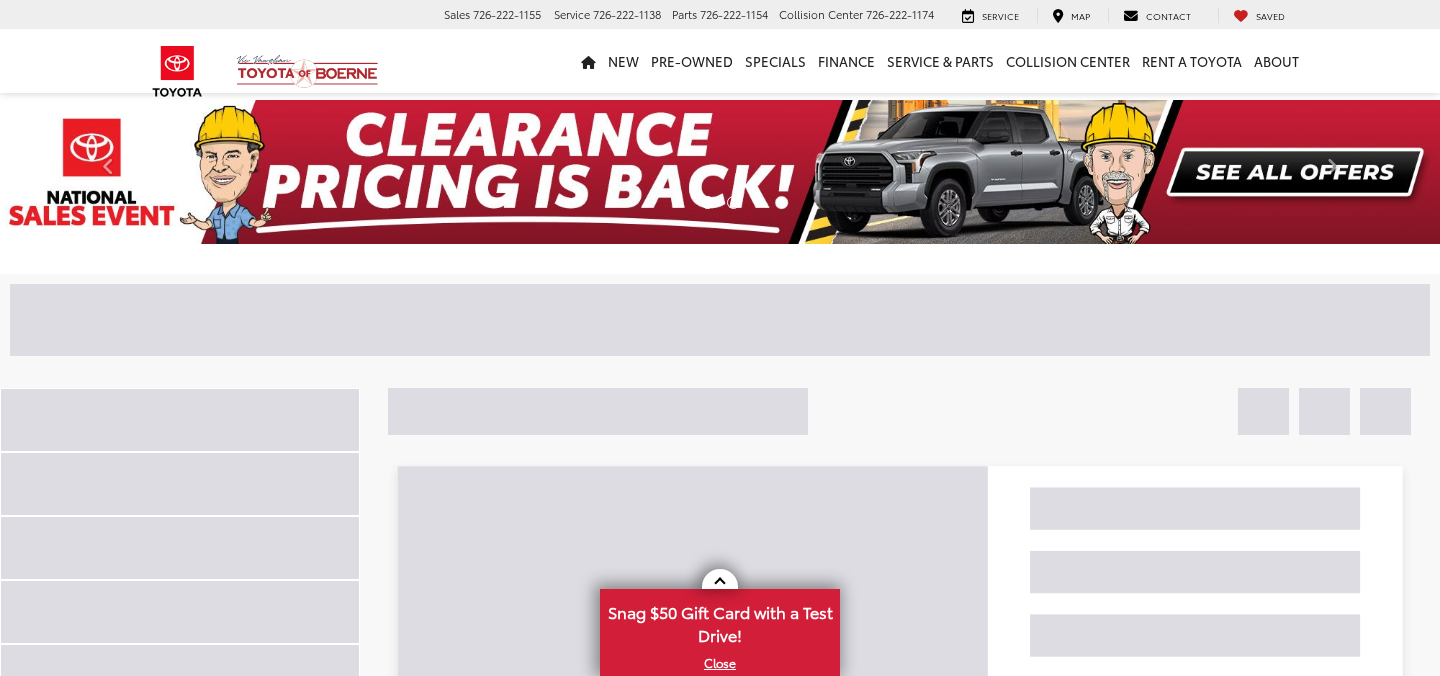 scroll, scrollTop: 0, scrollLeft: 0, axis: both 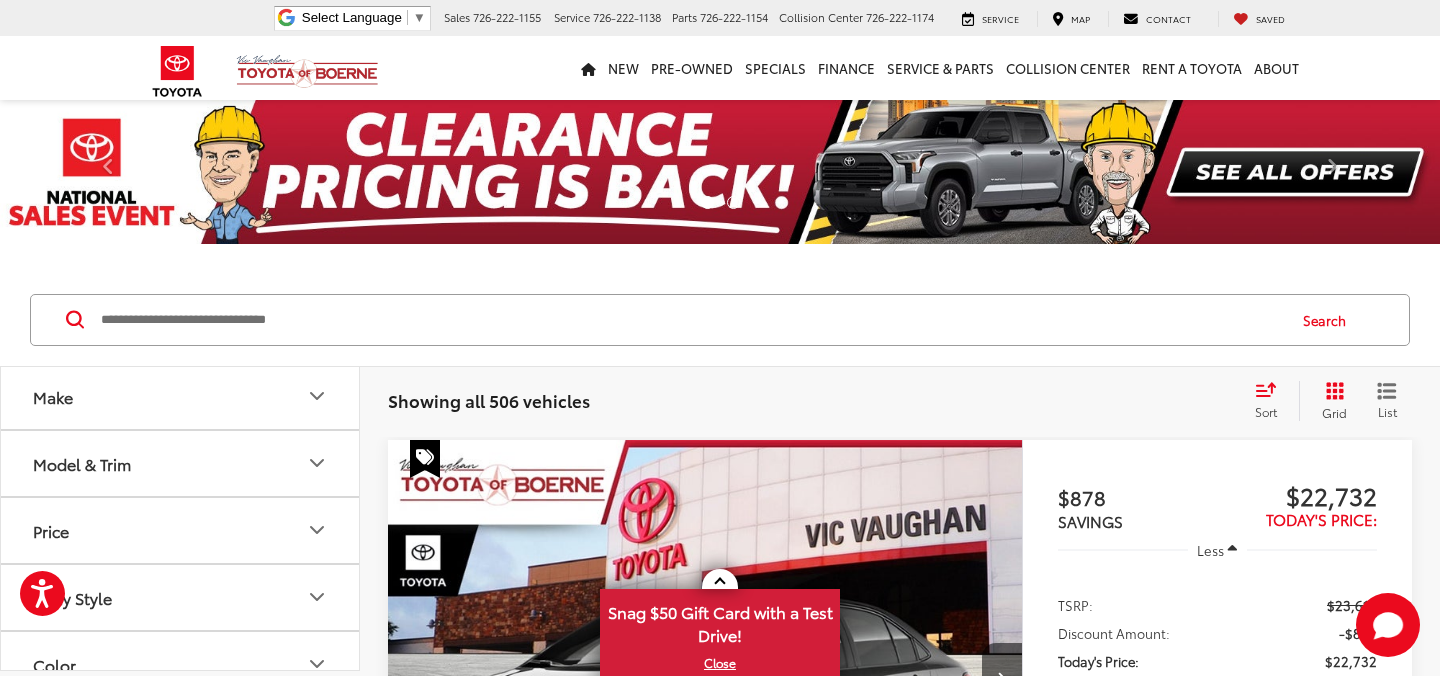 click on "Model & Trim" at bounding box center (181, 463) 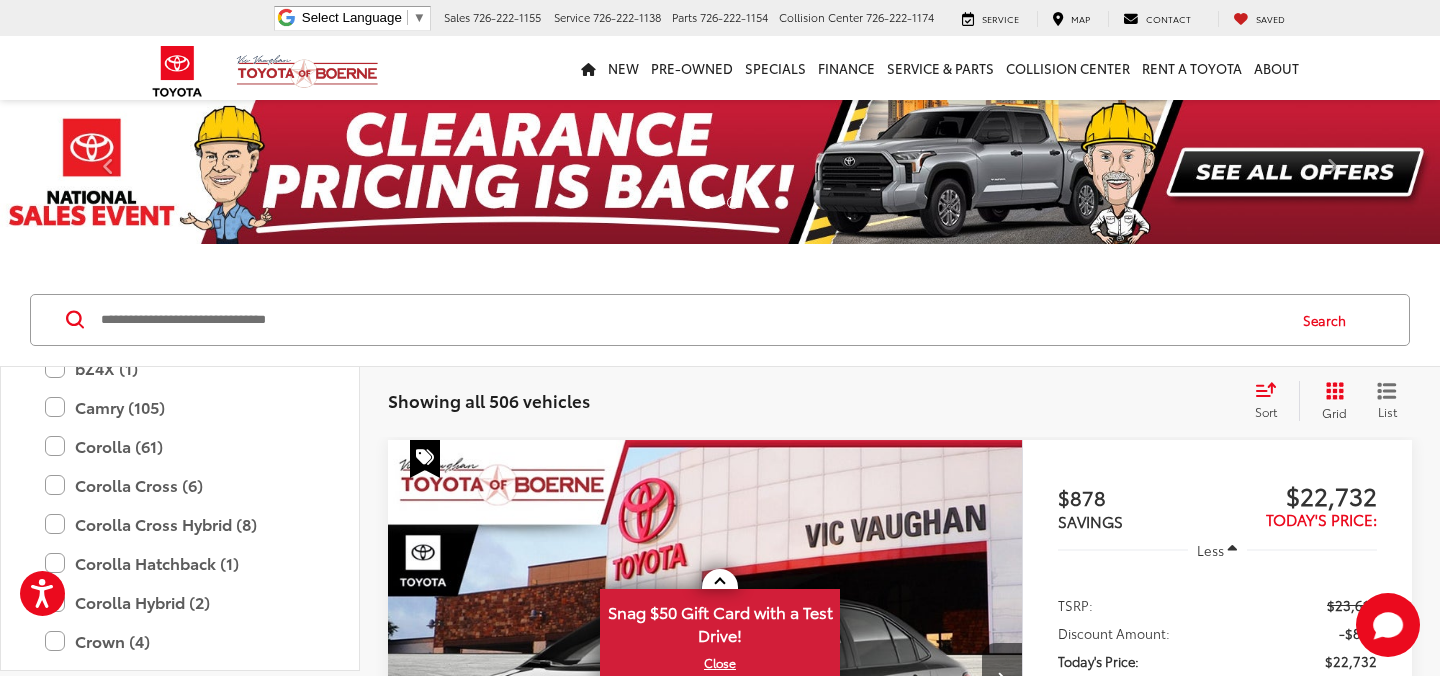 scroll, scrollTop: 289, scrollLeft: 0, axis: vertical 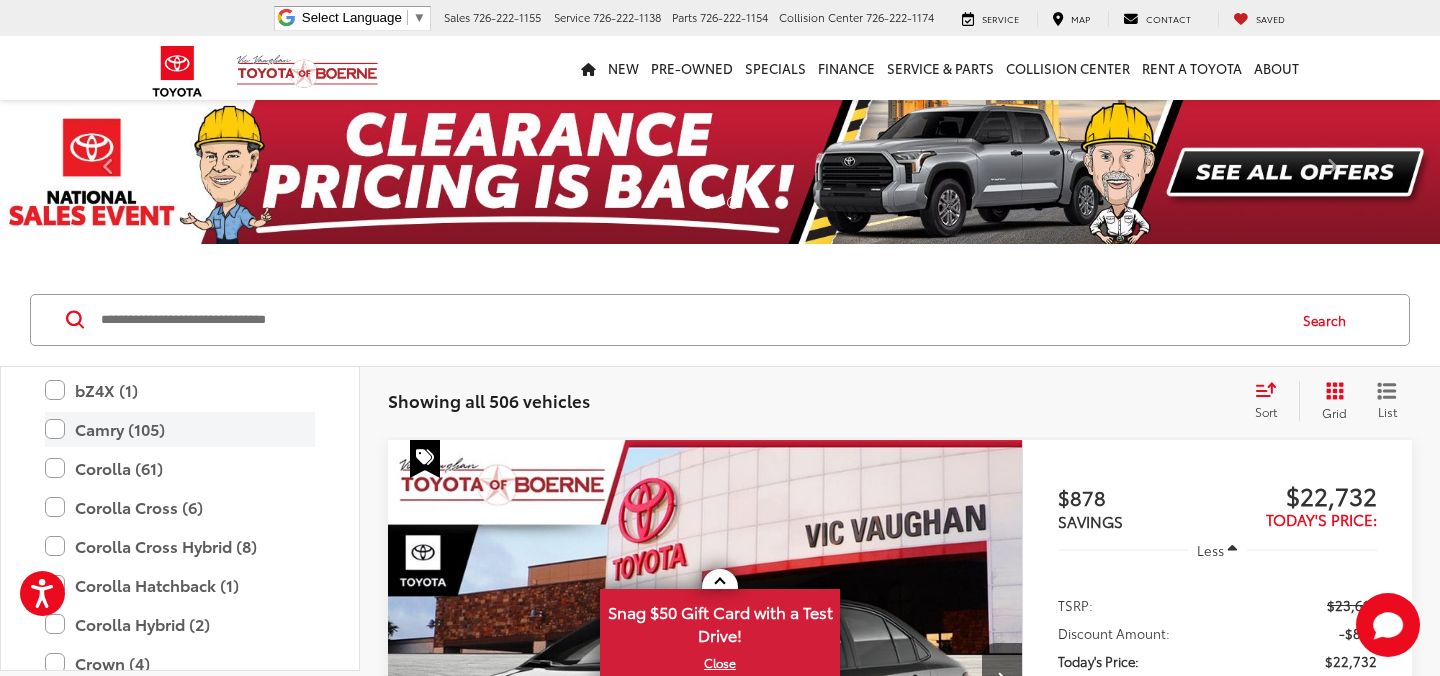 click on "Camry (105)" at bounding box center [180, 429] 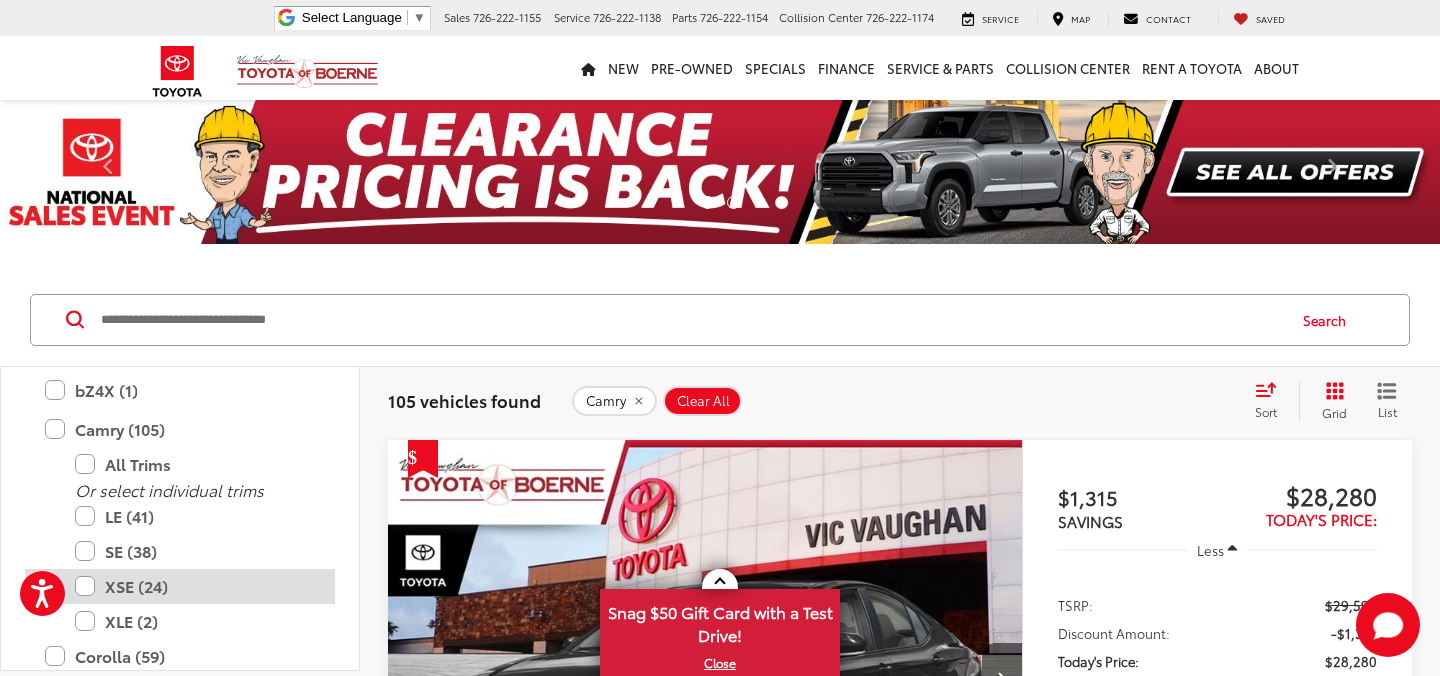 click on "XSE (24)" at bounding box center (195, 586) 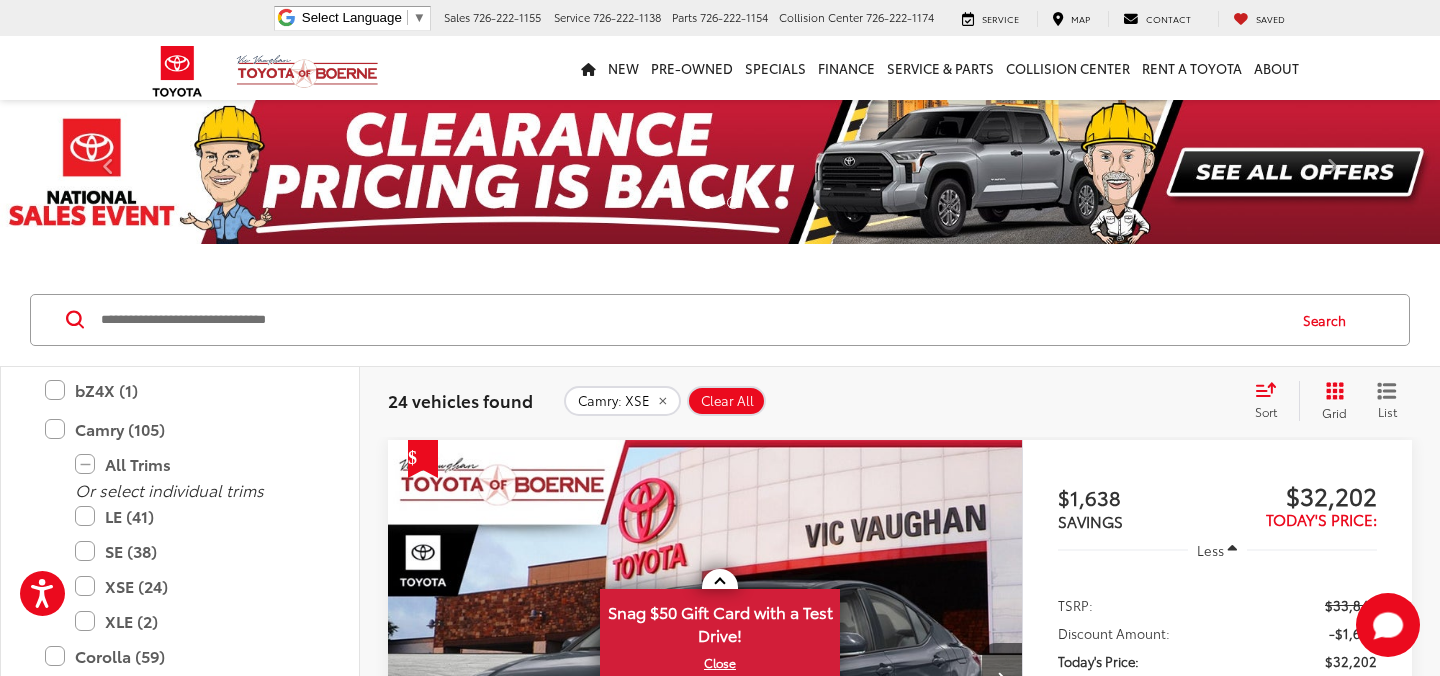 scroll, scrollTop: 67, scrollLeft: 0, axis: vertical 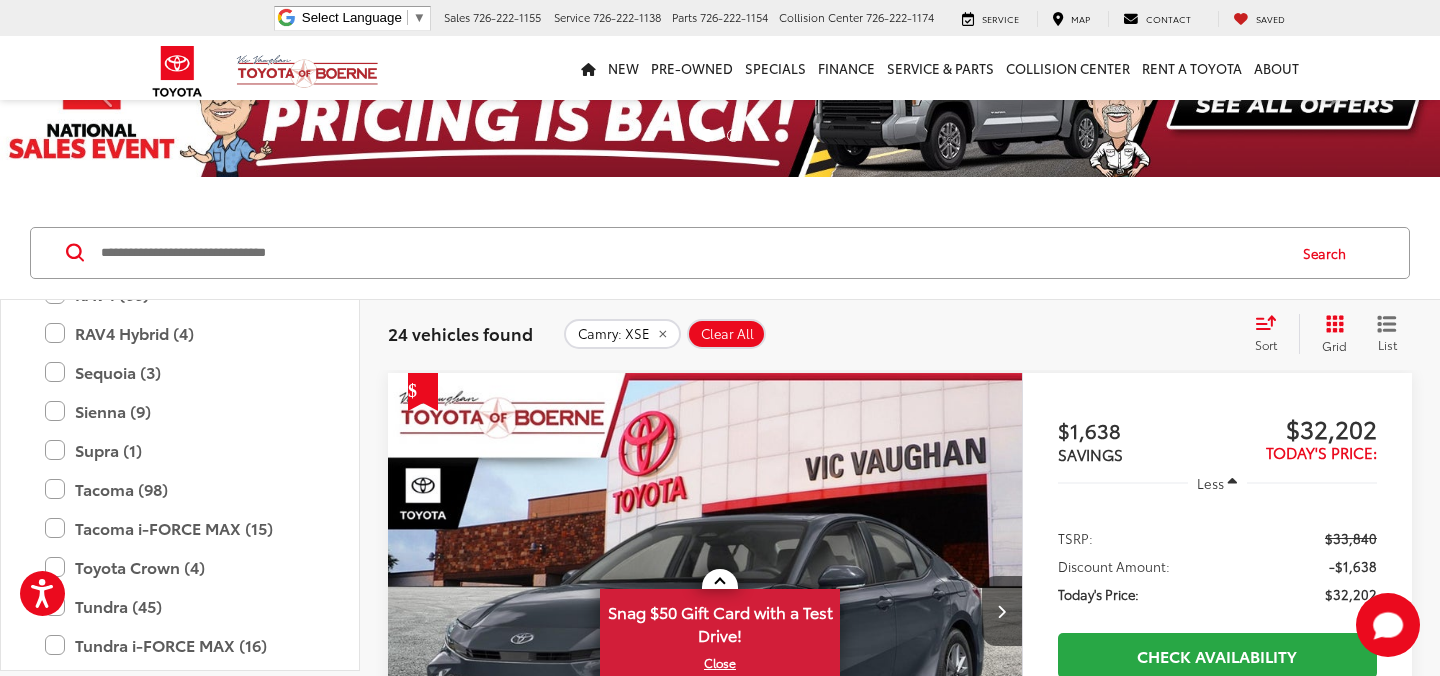 click on "24 vehicles found Camry: XSE Clear All + 0 test Sort Price:  High to Low Price:  Low to High Year:  High to Low Year:  Low to High Distance:  Near to Far Distance:  Far to Near Featured Vehicles Grid List" at bounding box center (900, 334) 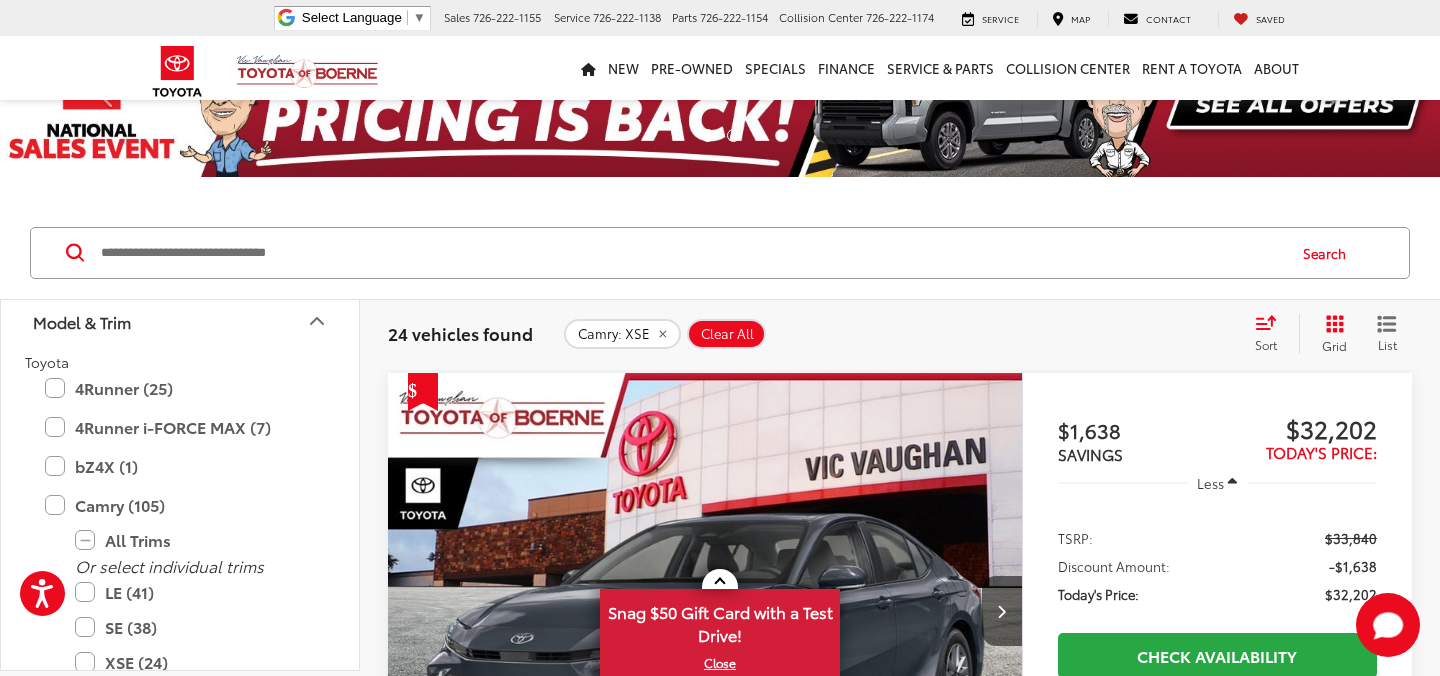 scroll, scrollTop: 0, scrollLeft: 0, axis: both 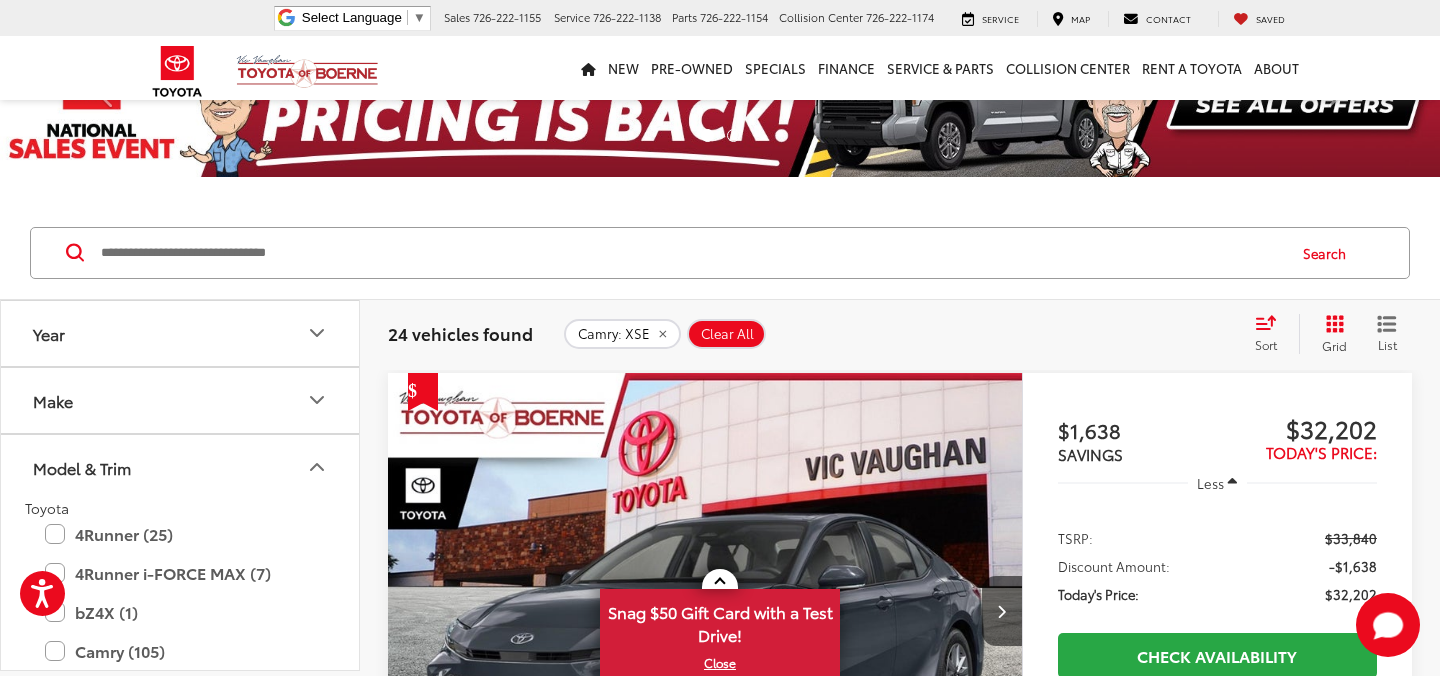 click on "Toyota" at bounding box center [47, 508] 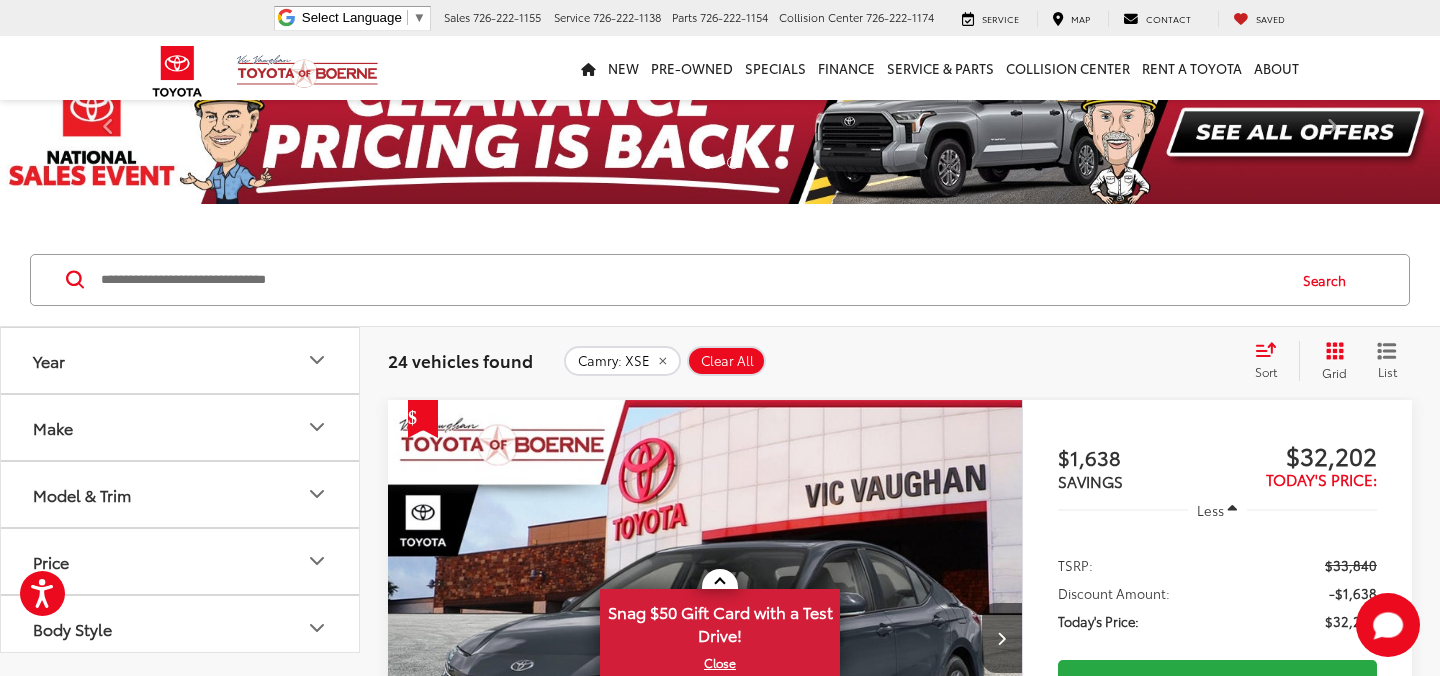 scroll, scrollTop: 10, scrollLeft: 0, axis: vertical 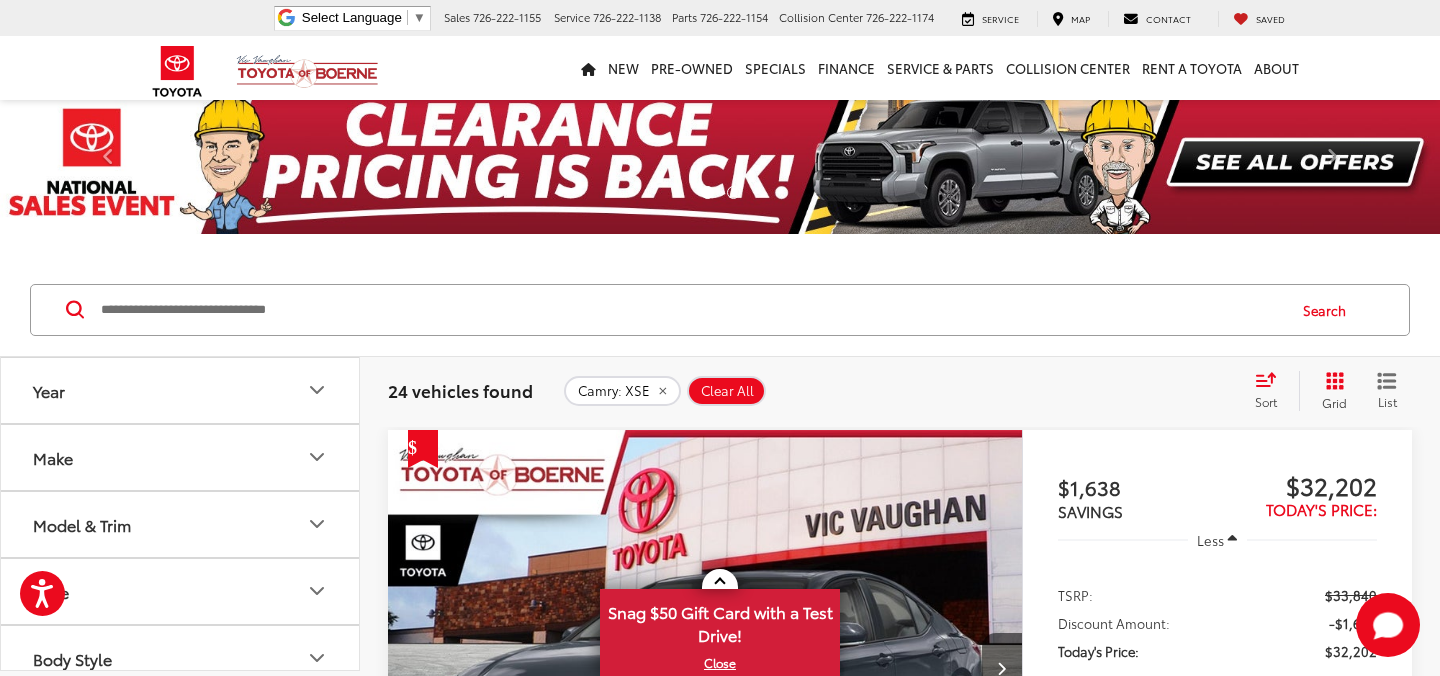 click 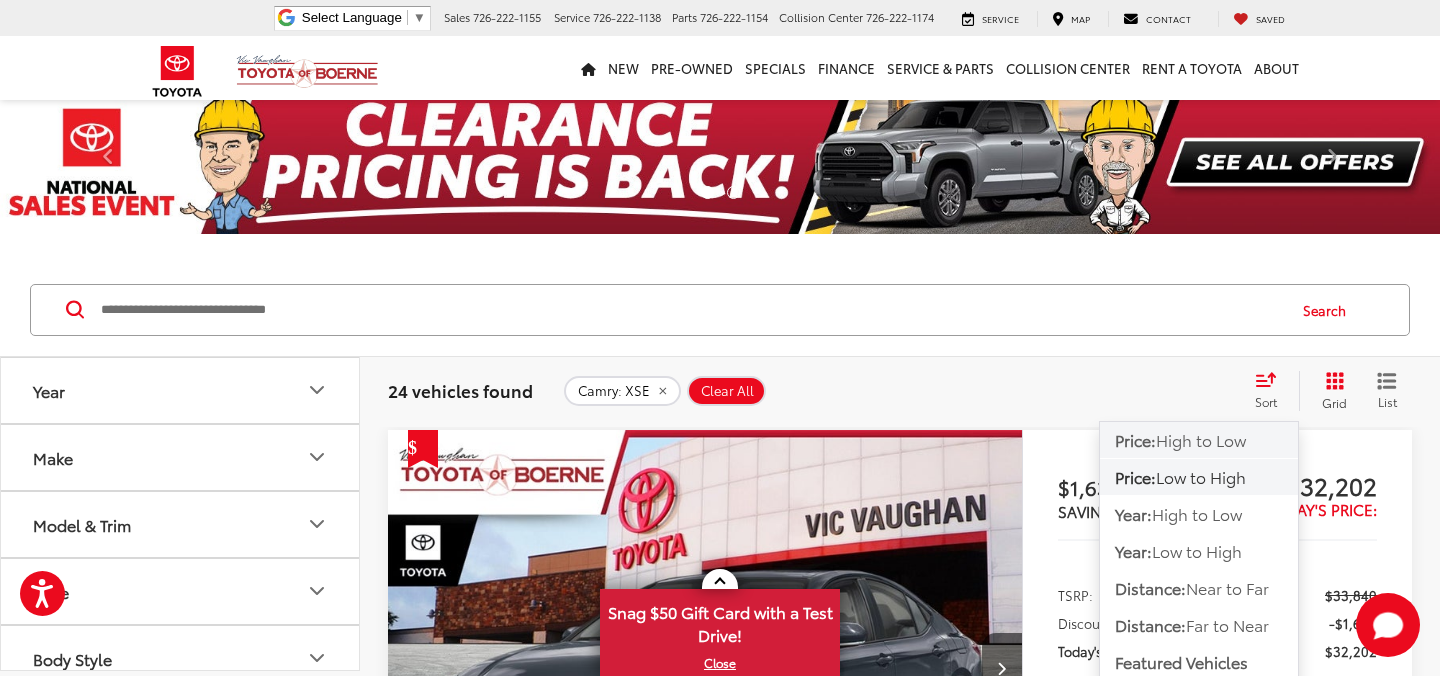 click on "High to Low" at bounding box center (1201, 439) 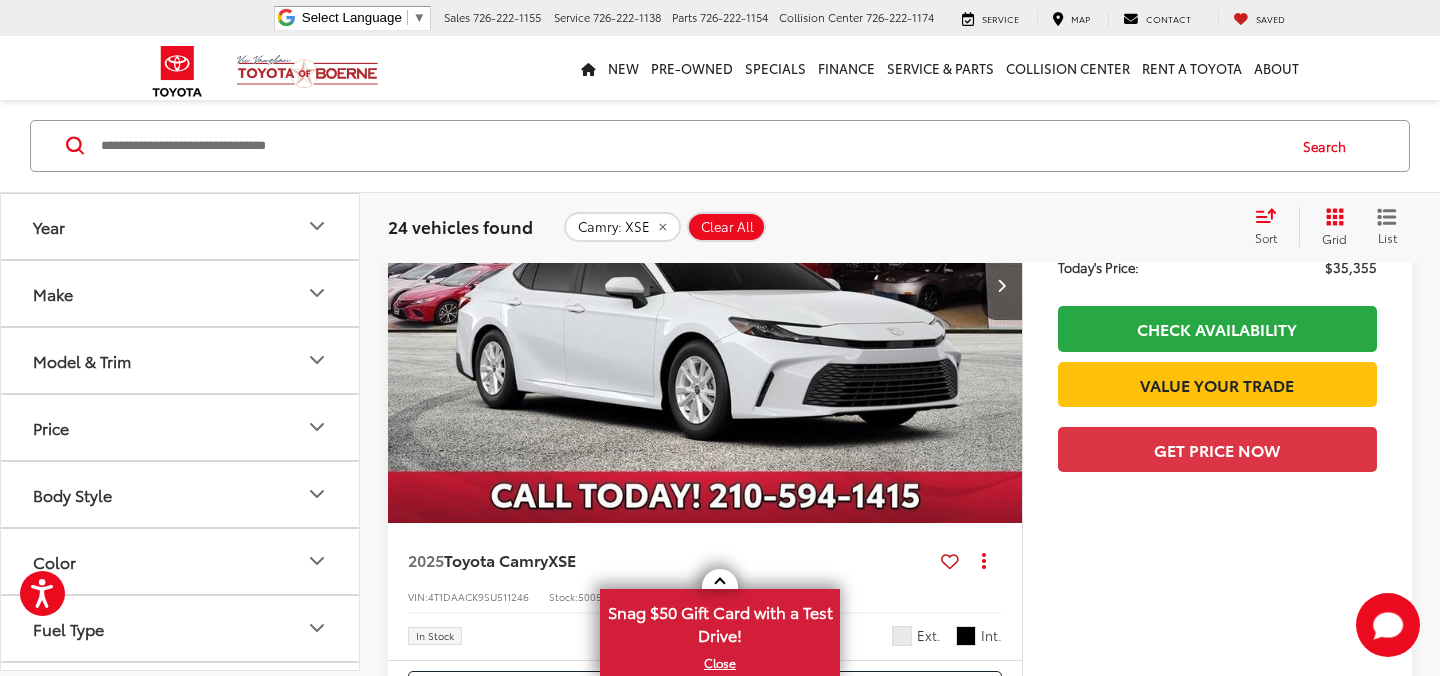 scroll, scrollTop: 2868, scrollLeft: 0, axis: vertical 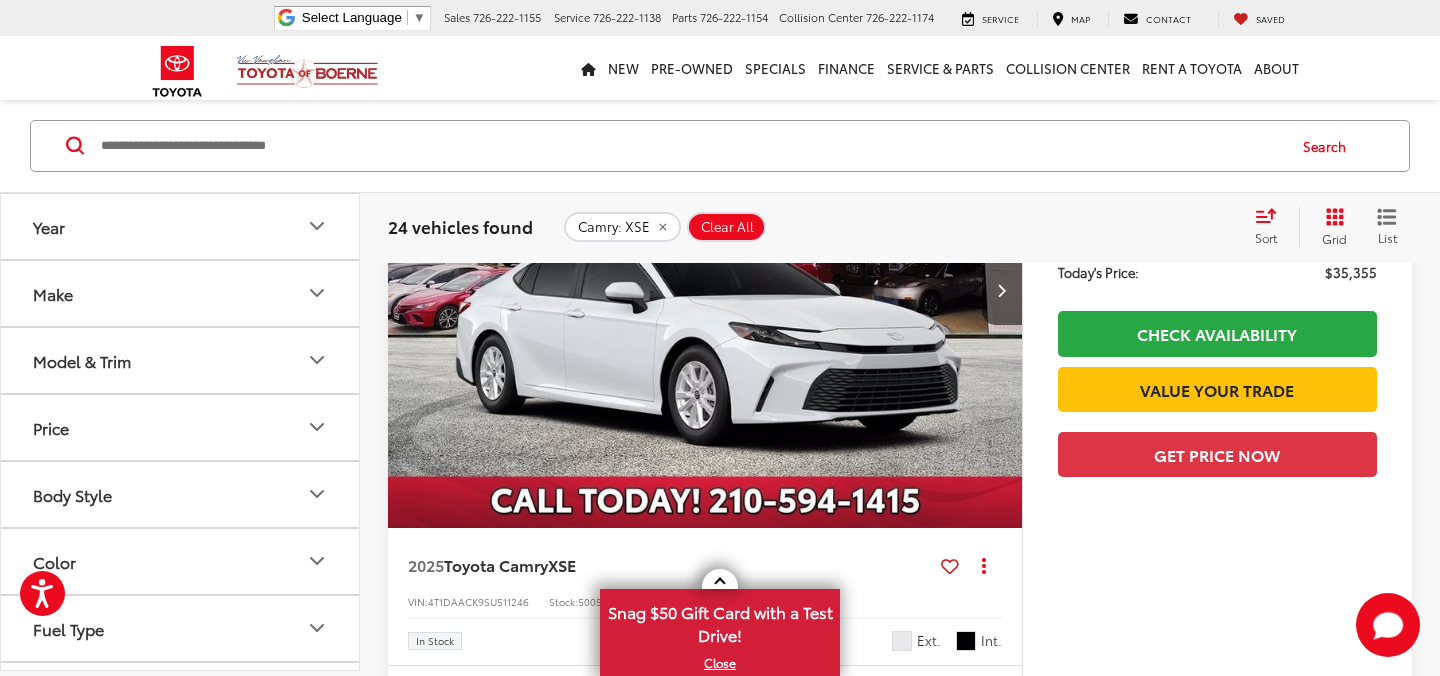 click at bounding box center (705, 291) 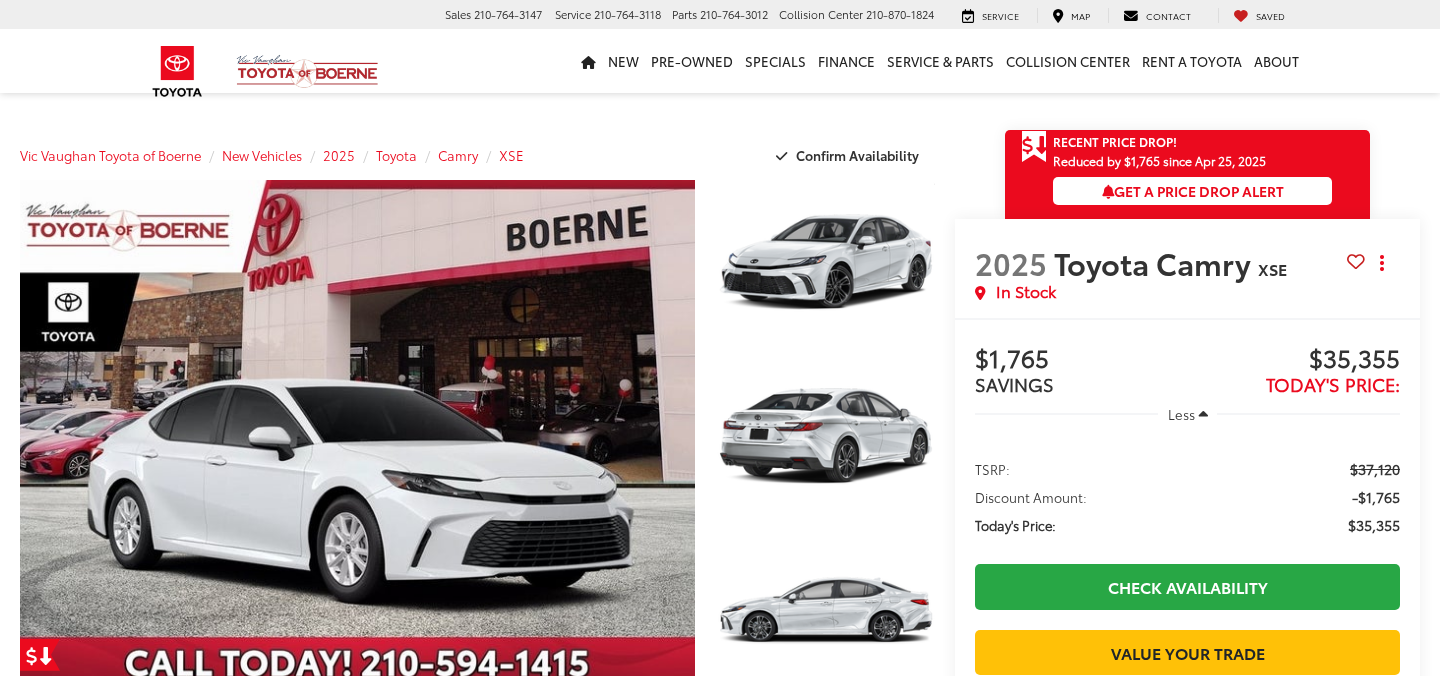 scroll, scrollTop: 0, scrollLeft: 0, axis: both 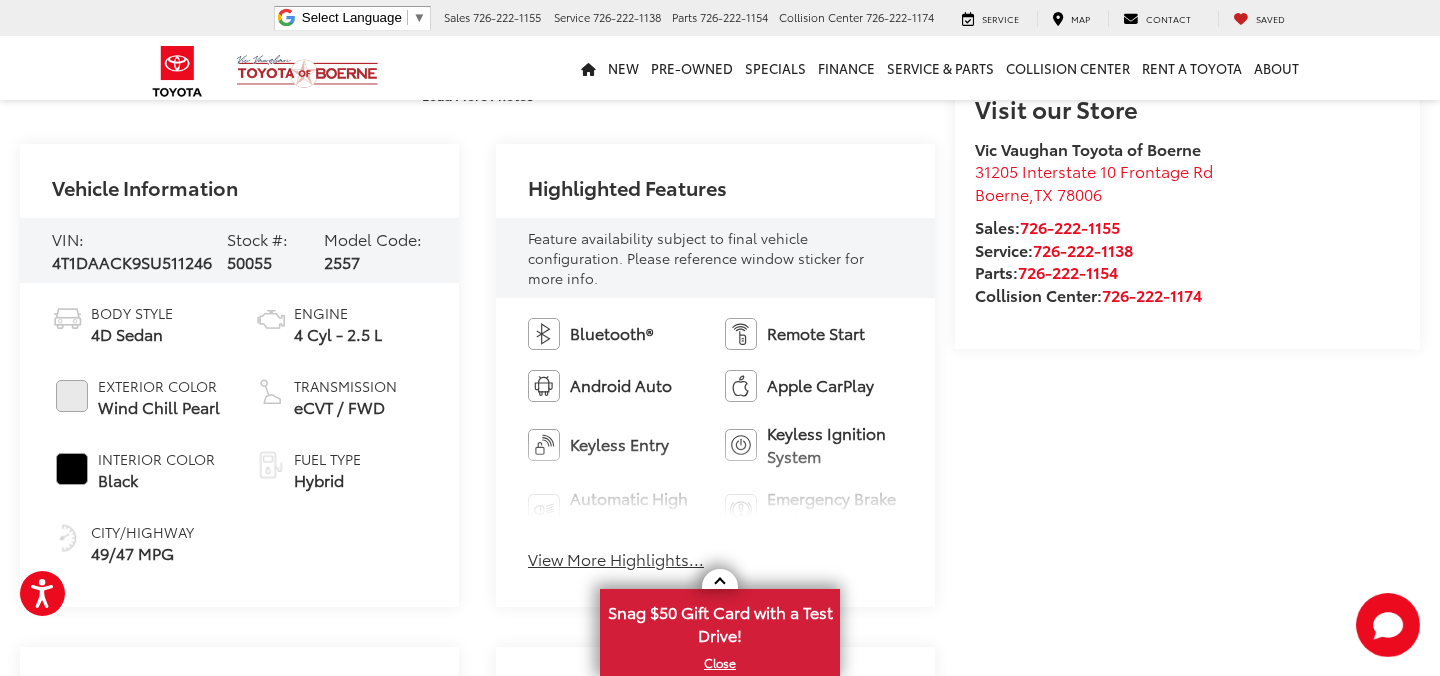 click on "Bluetooth®
Remote Start
Android Auto
Apple CarPlay
Keyless Entry
Keyless Ignition System
Automatic High Beams
Emergency Brake Assist
Lane Departure Warning
Lane Keep Assist
Blind Spot Monitor
Rear View Camera
Alloy Wheels
Cruise Control
View More Highlights...
Hide Highlights" at bounding box center [715, 450] 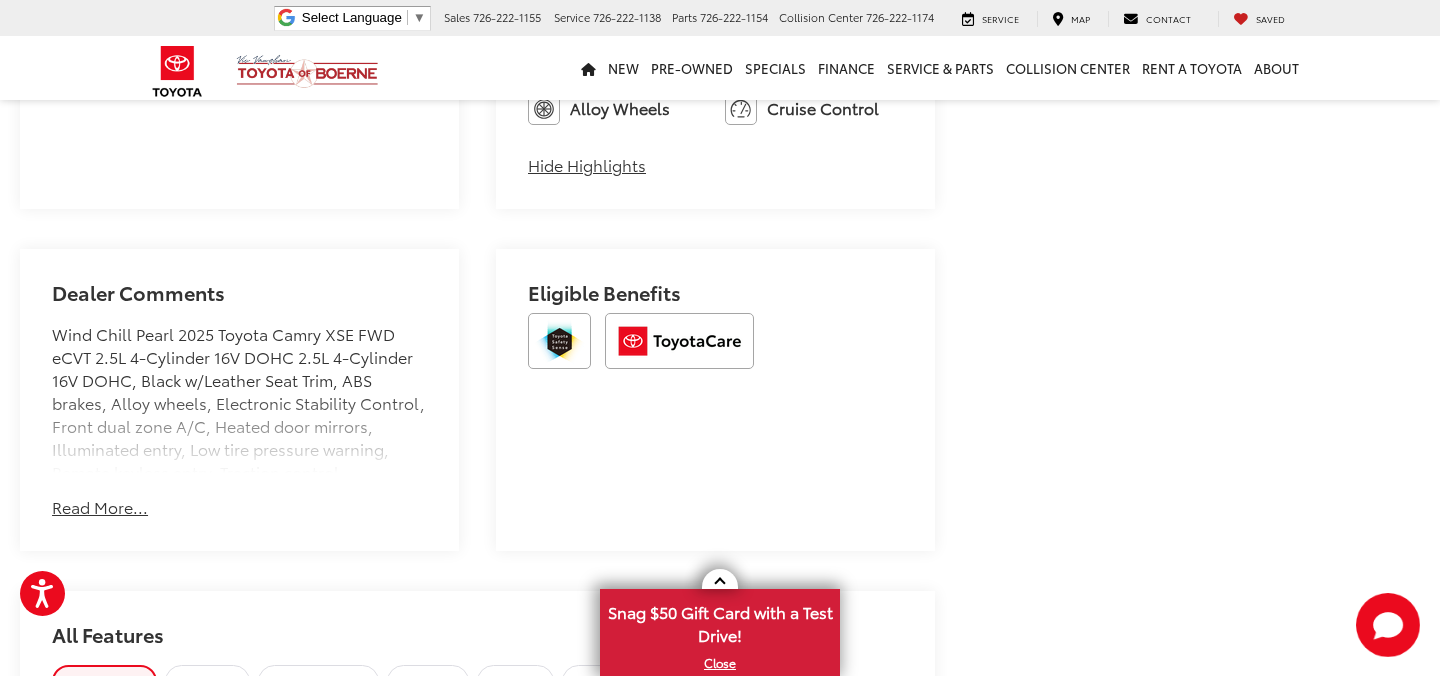scroll, scrollTop: 1276, scrollLeft: 0, axis: vertical 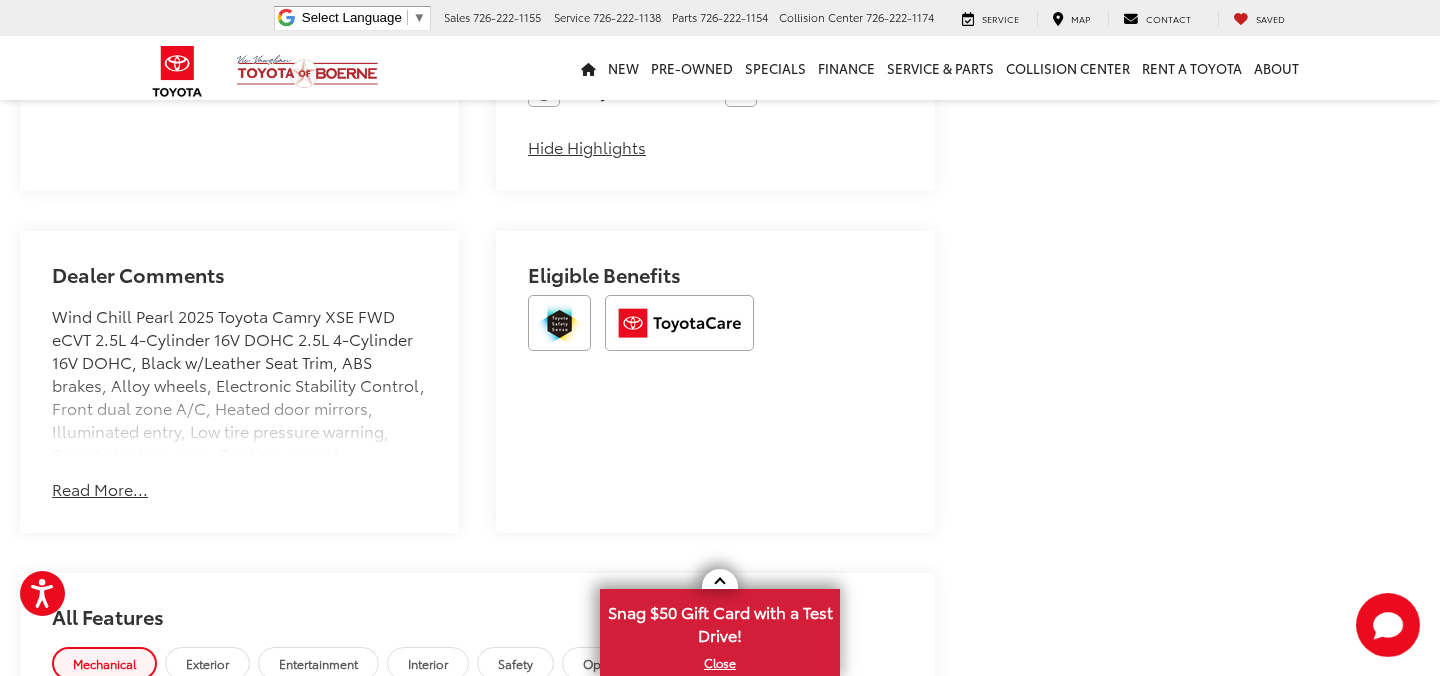 click on "Read More..." at bounding box center [100, 489] 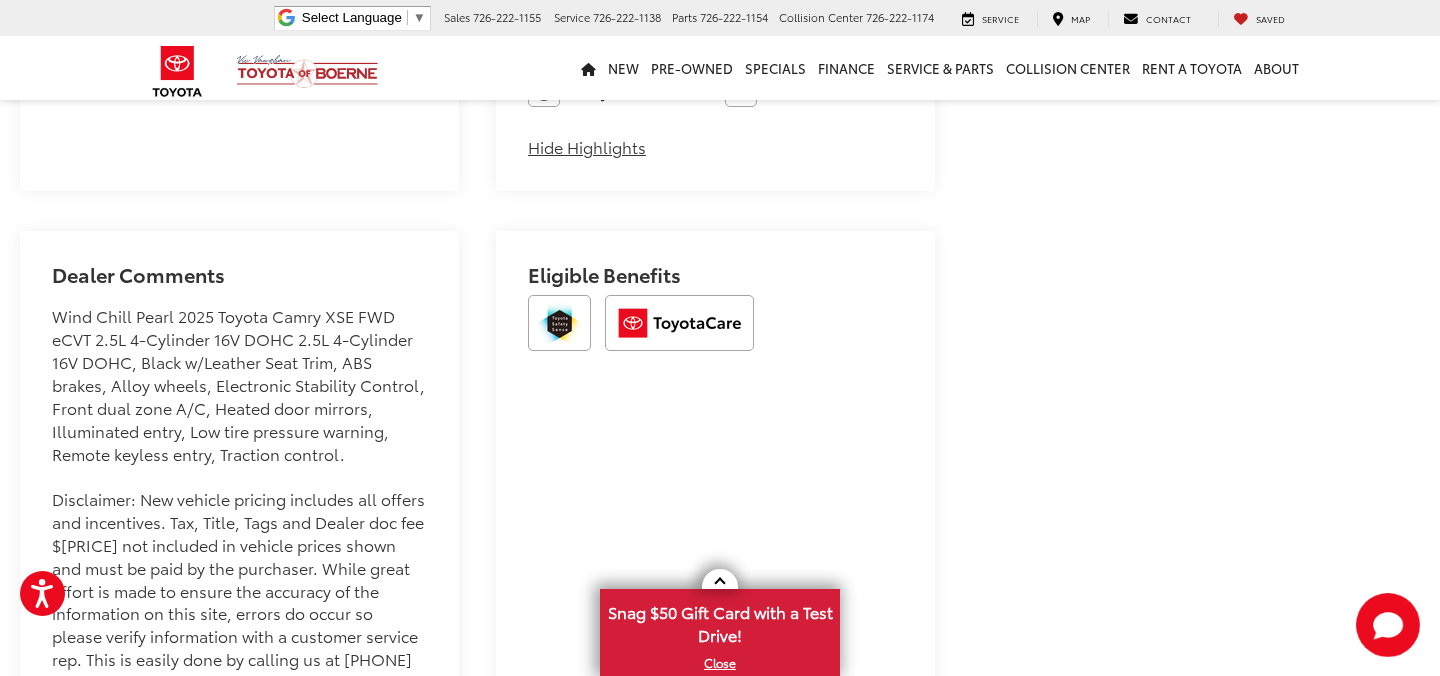 scroll, scrollTop: 0, scrollLeft: 0, axis: both 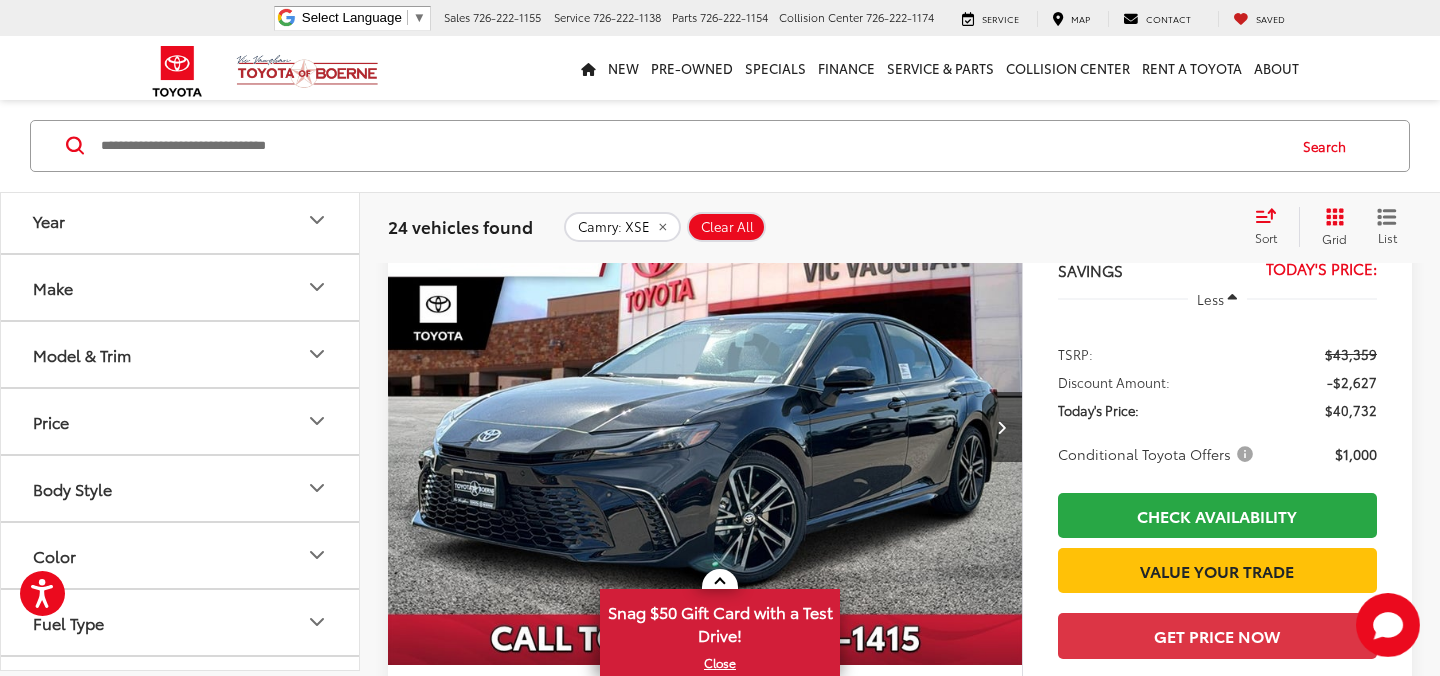 click at bounding box center (705, 428) 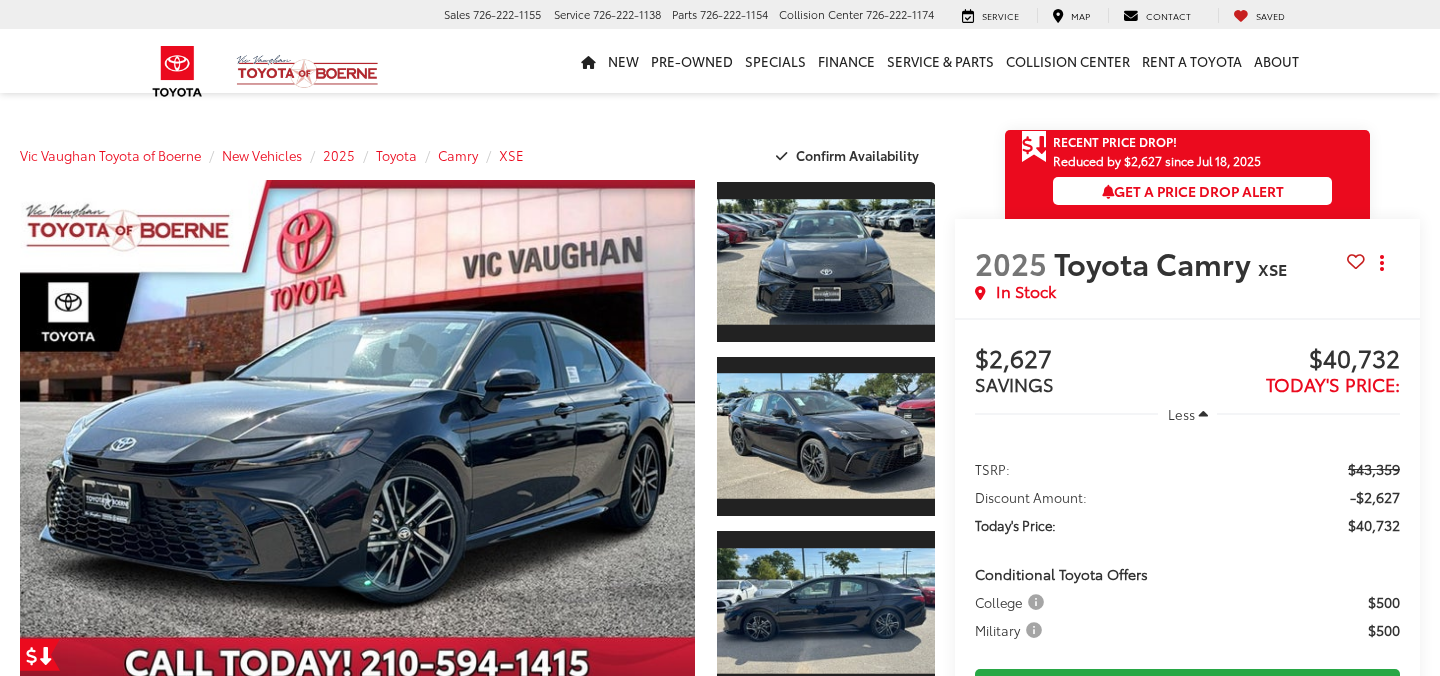 scroll, scrollTop: 0, scrollLeft: 0, axis: both 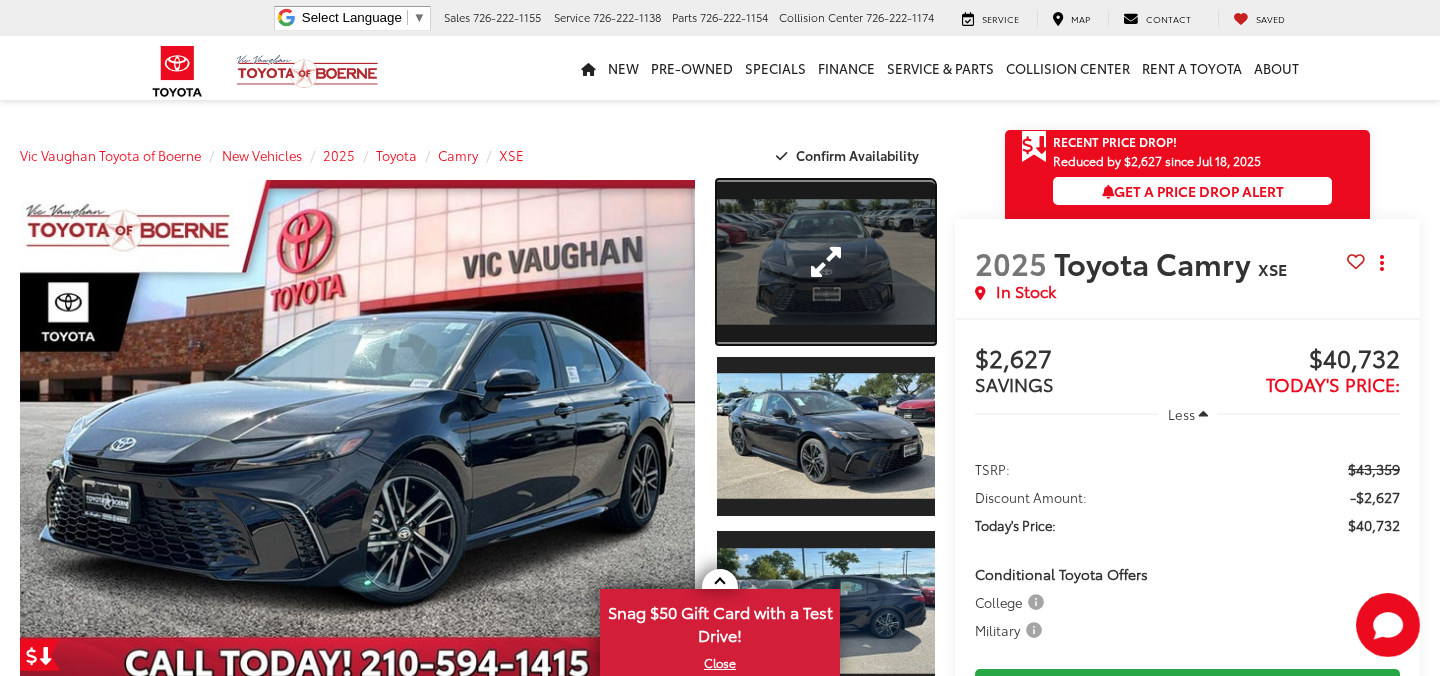 click at bounding box center (826, 262) 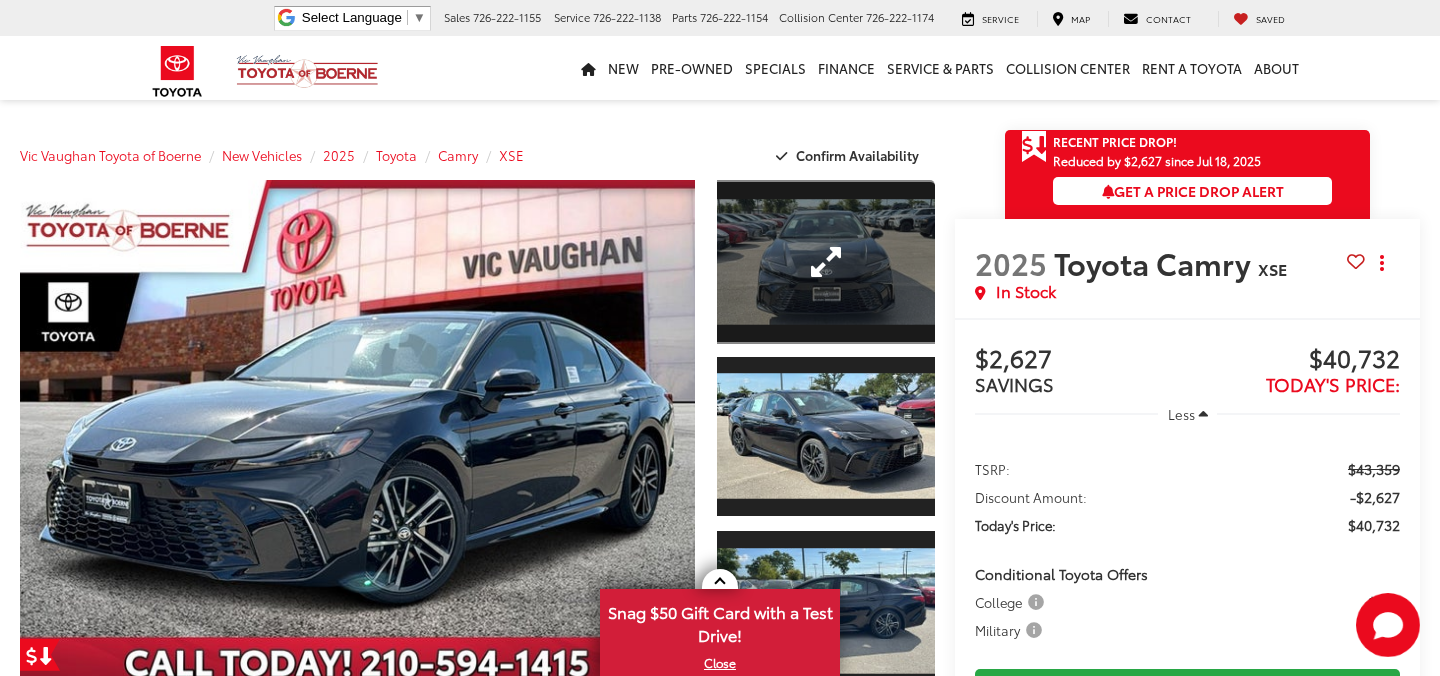 scroll, scrollTop: 0, scrollLeft: 63, axis: horizontal 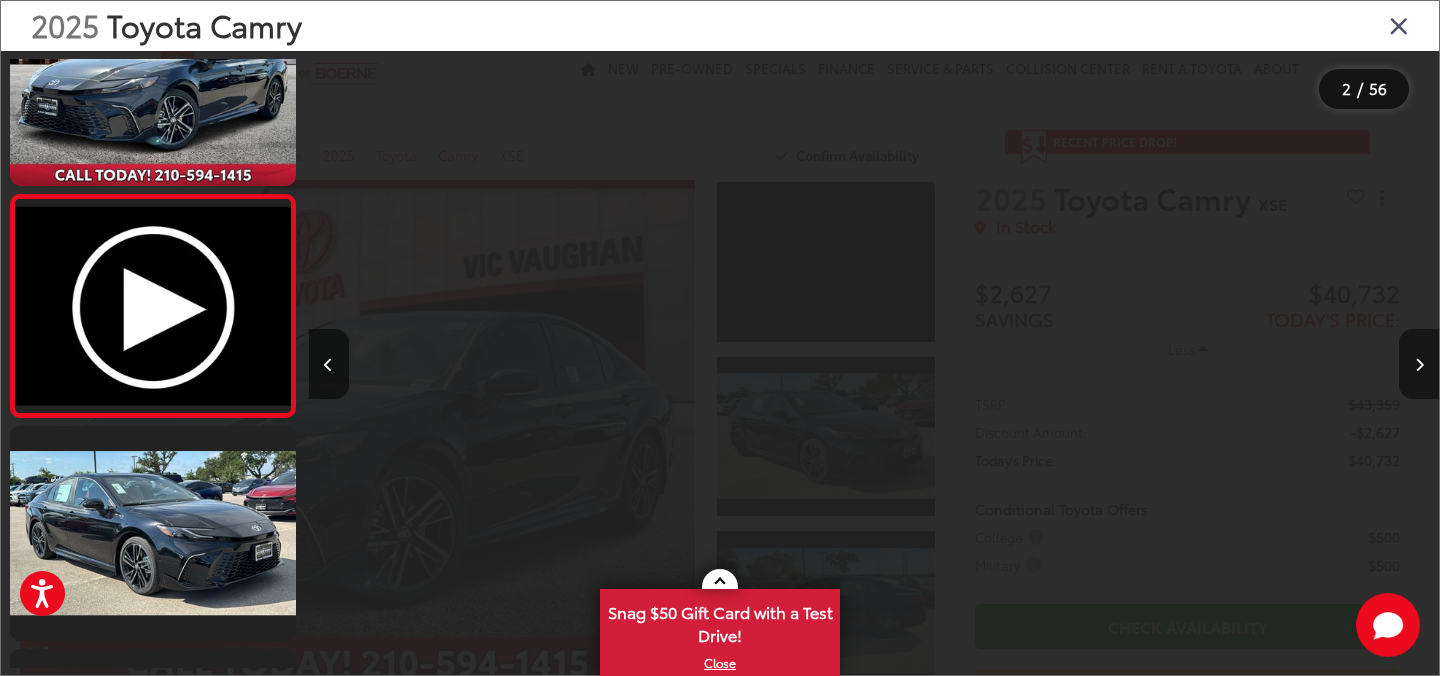 click at bounding box center [1419, 365] 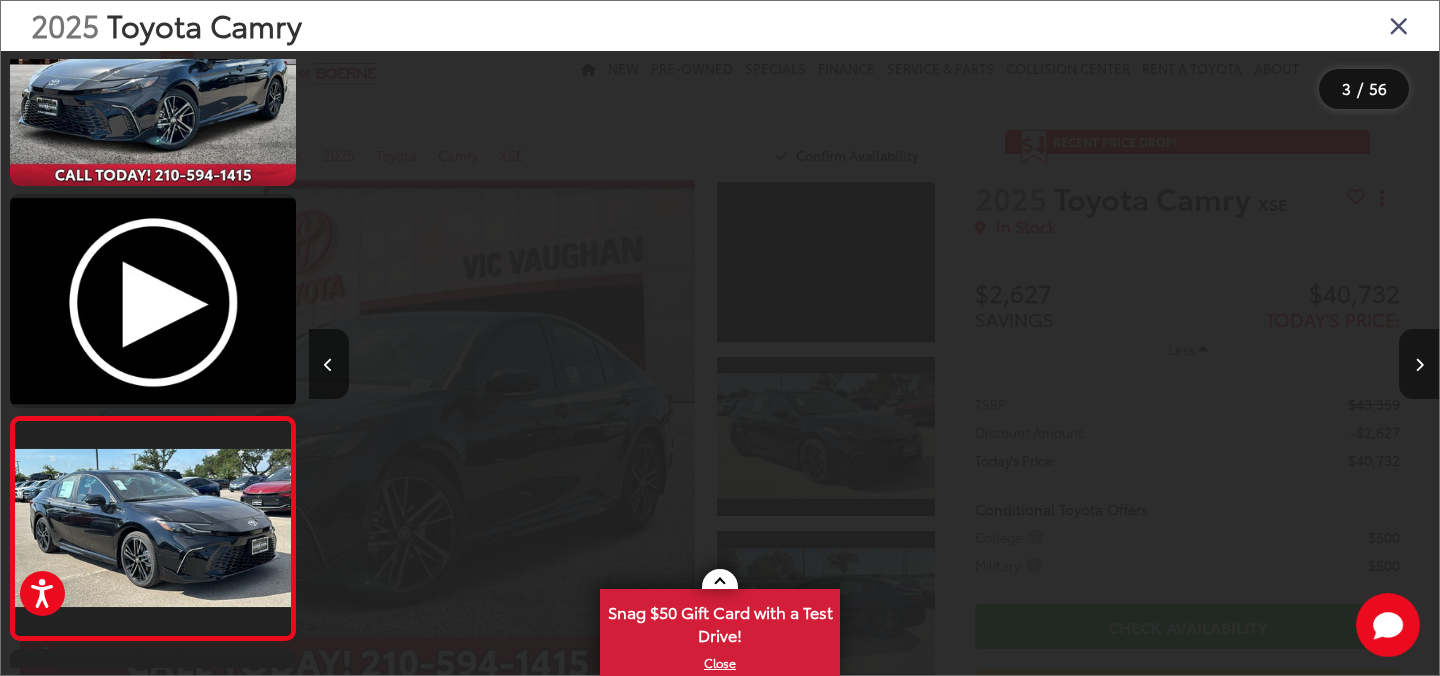 scroll, scrollTop: 0, scrollLeft: 1392, axis: horizontal 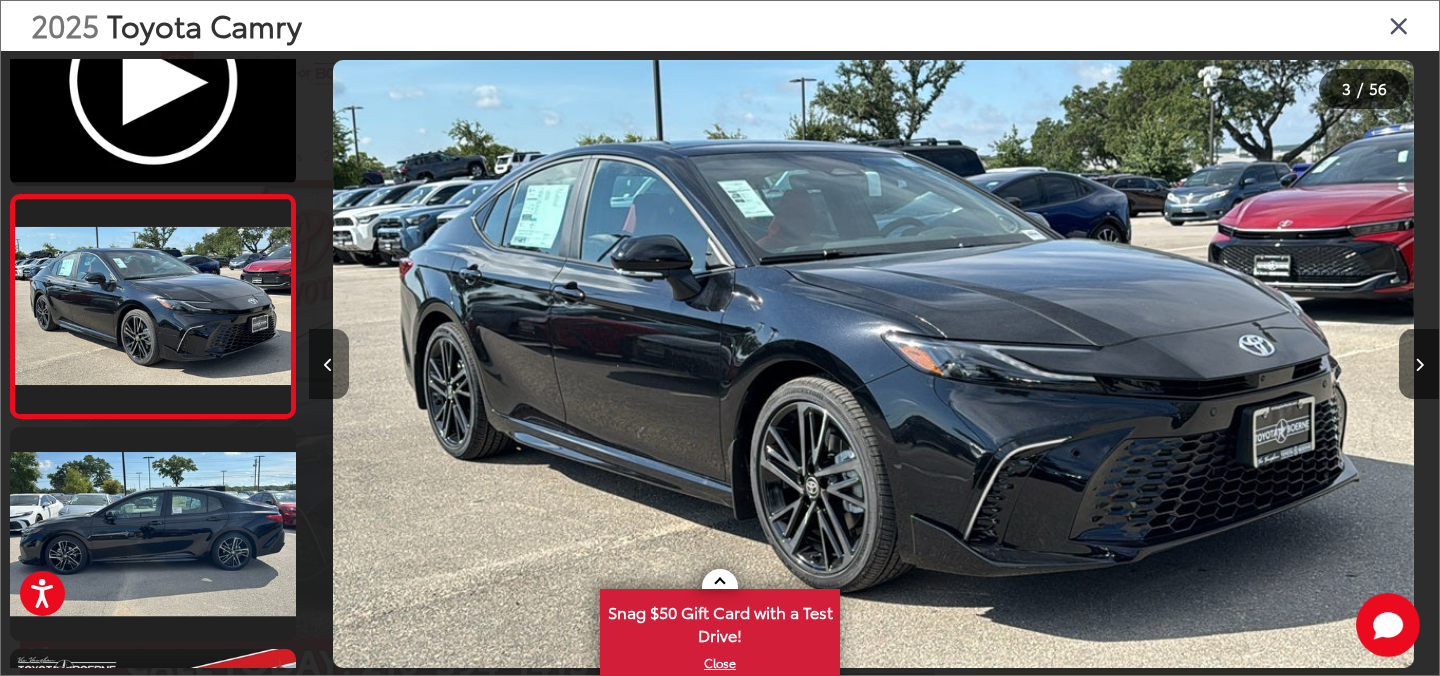 click at bounding box center [328, 365] 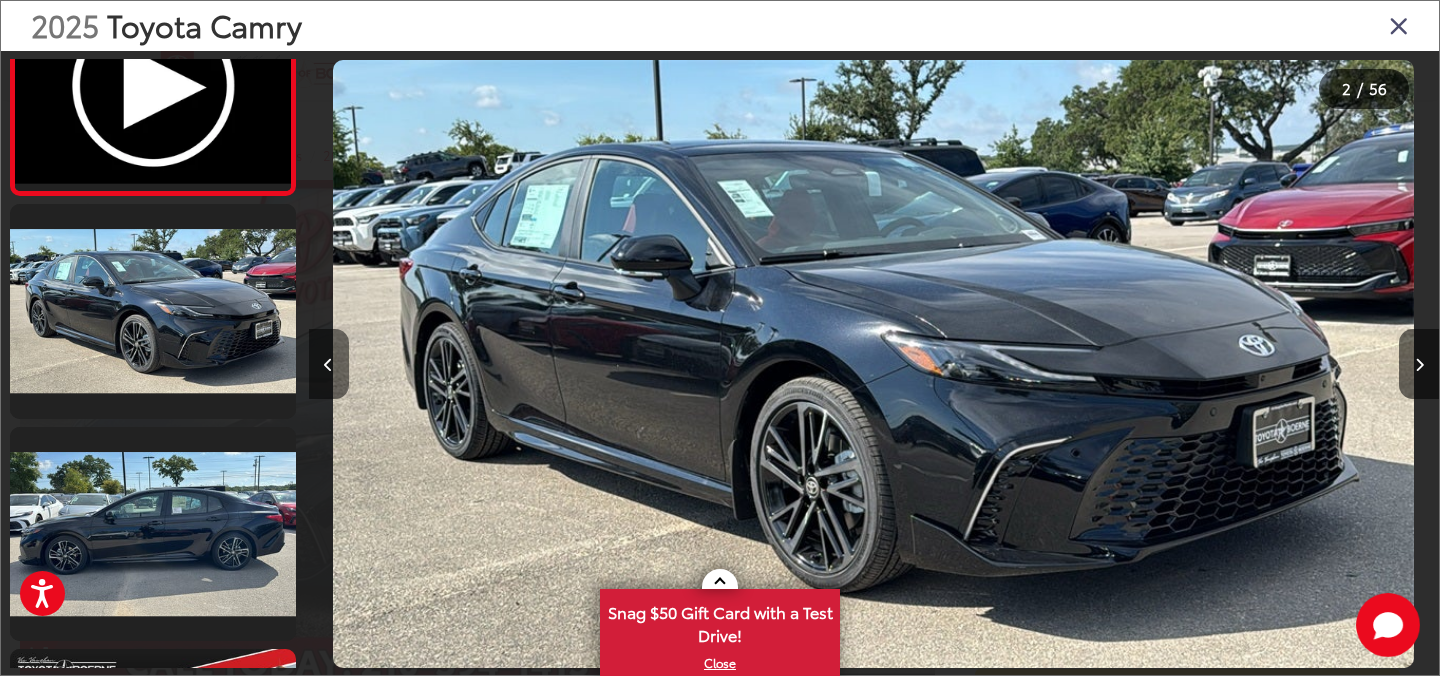 scroll, scrollTop: 160, scrollLeft: 0, axis: vertical 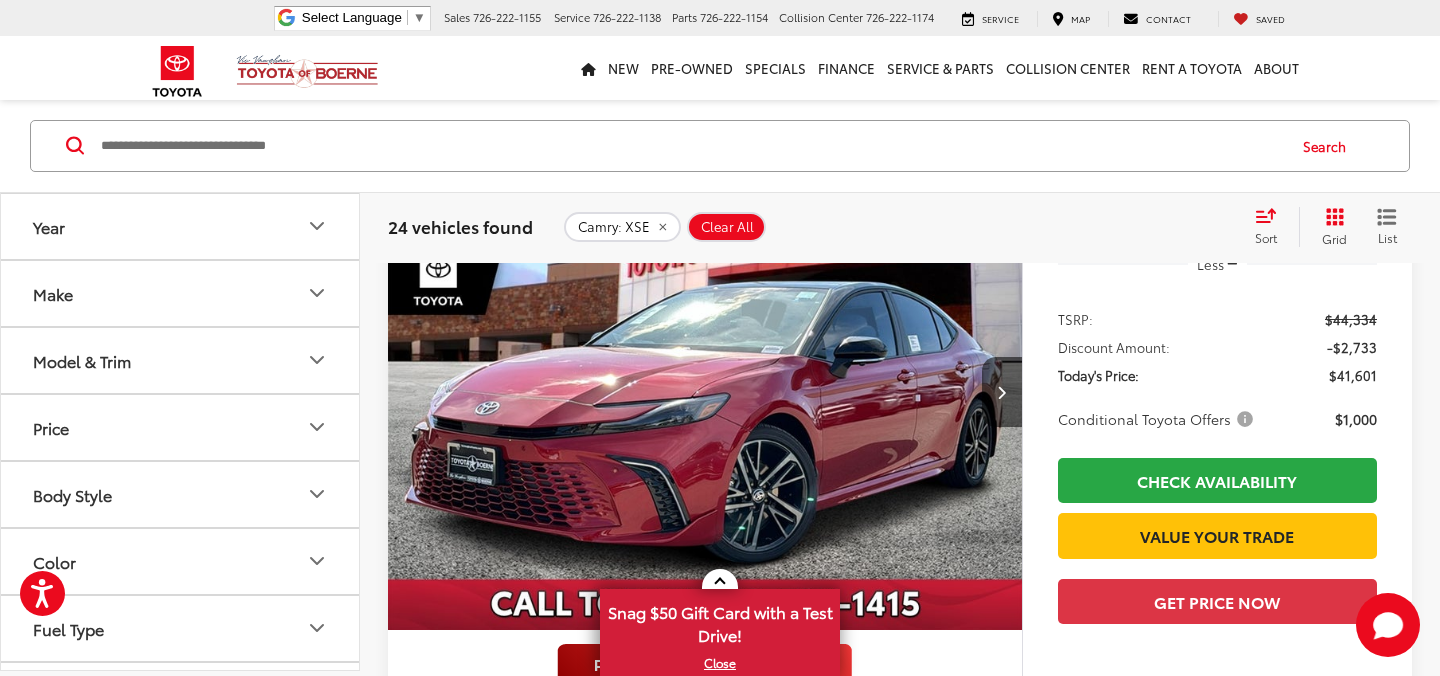 click at bounding box center [705, 393] 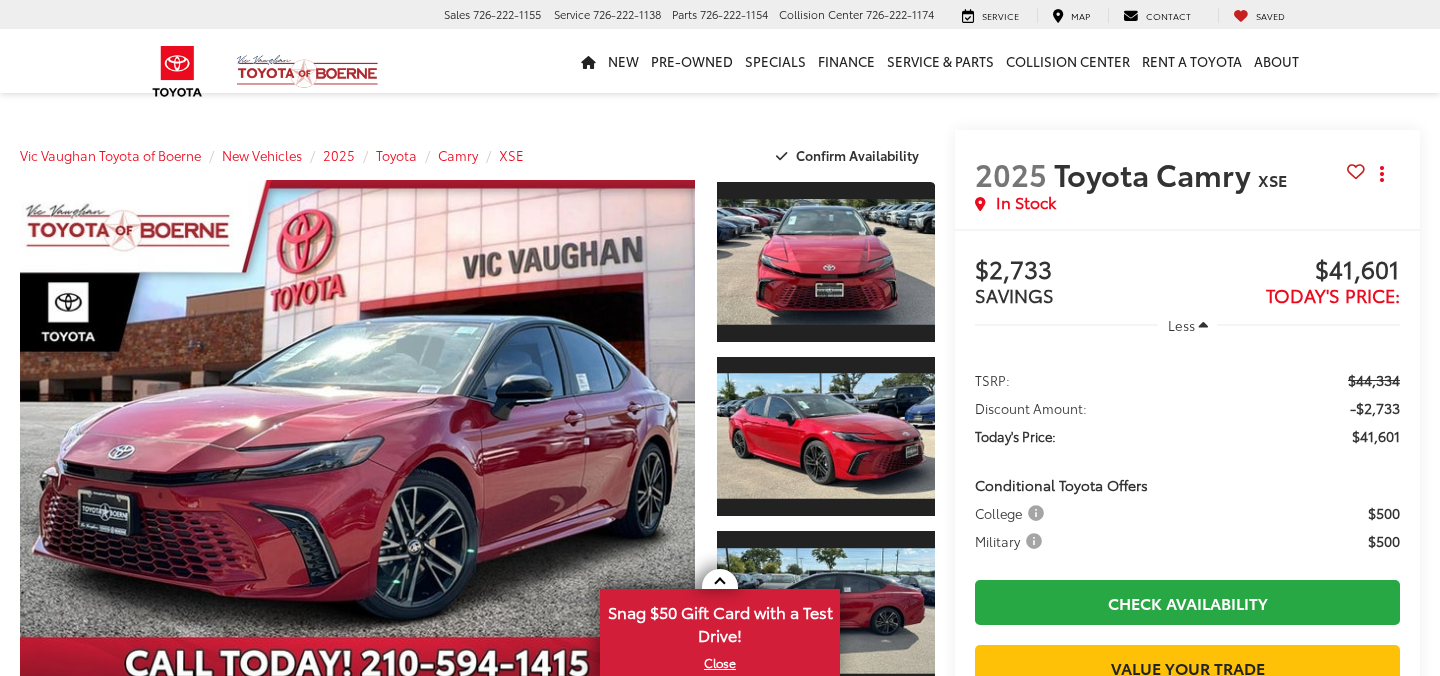 scroll, scrollTop: 0, scrollLeft: 0, axis: both 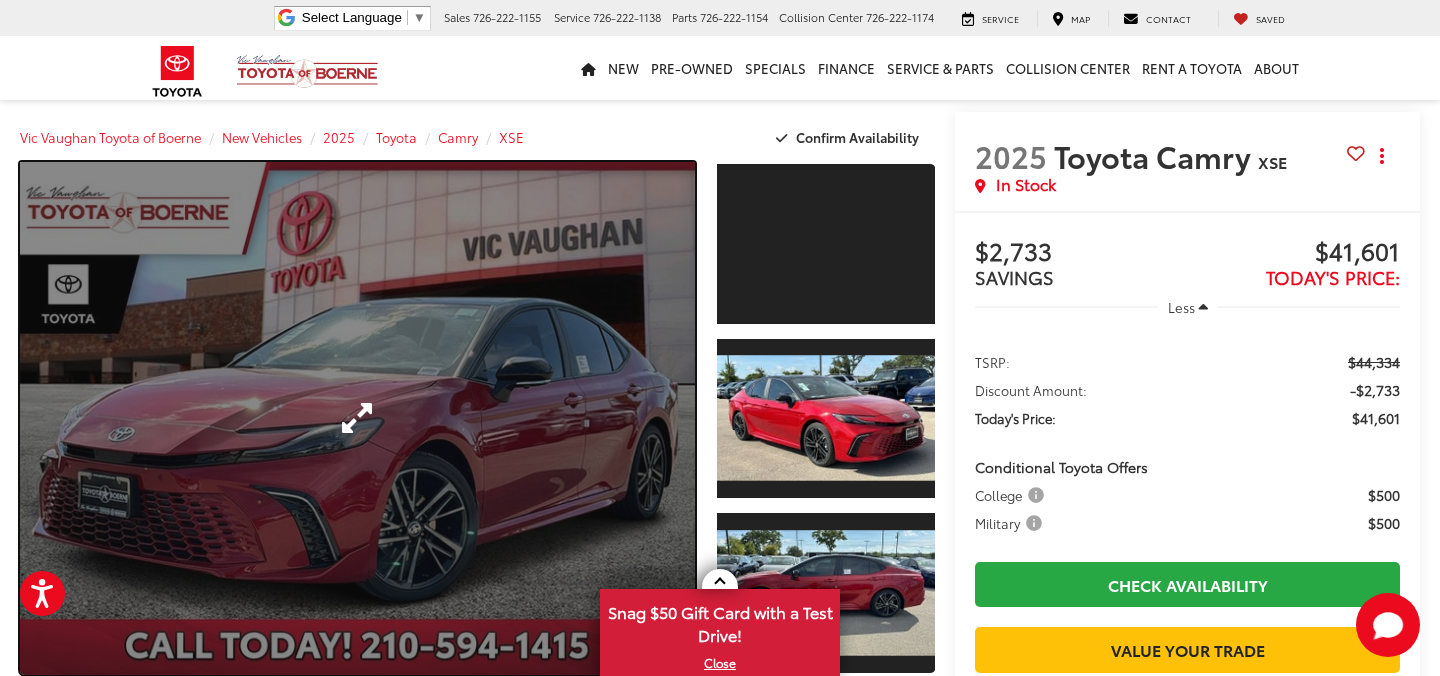 click at bounding box center (357, 418) 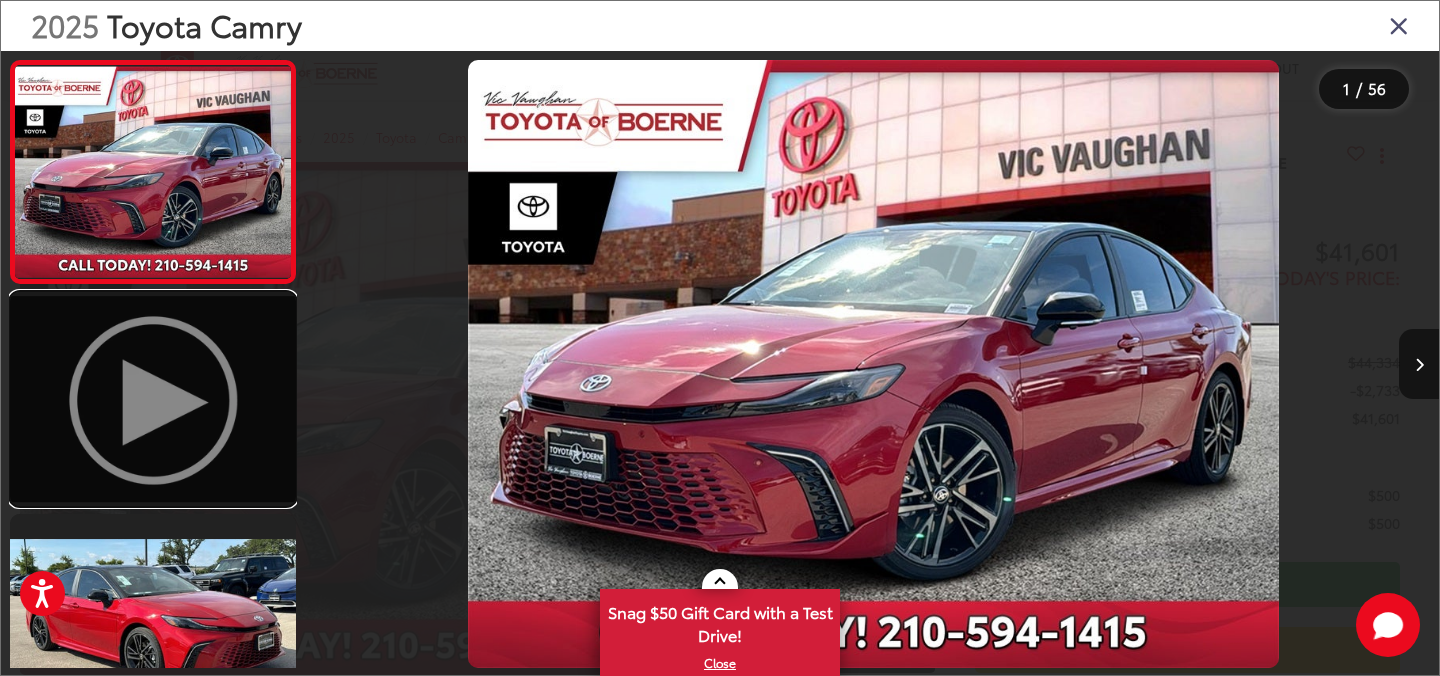 click at bounding box center [153, 399] 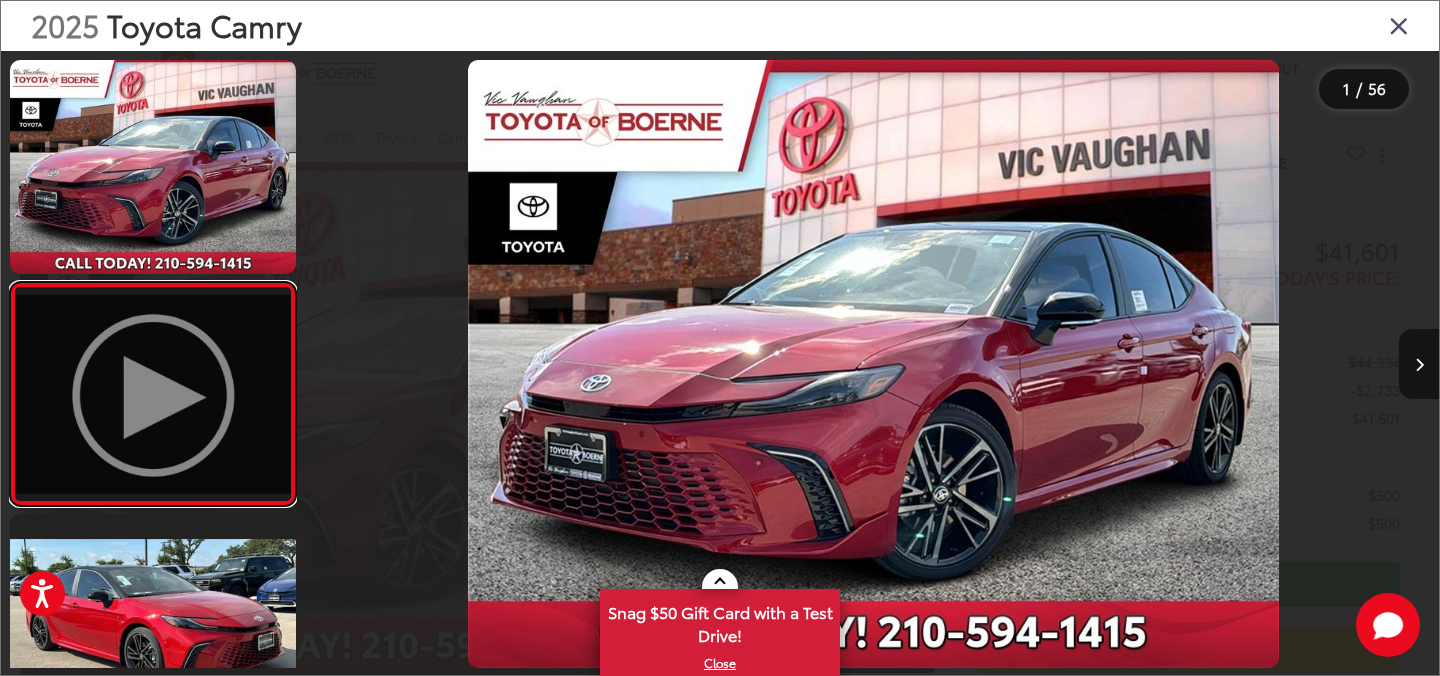 scroll, scrollTop: 0, scrollLeft: 63, axis: horizontal 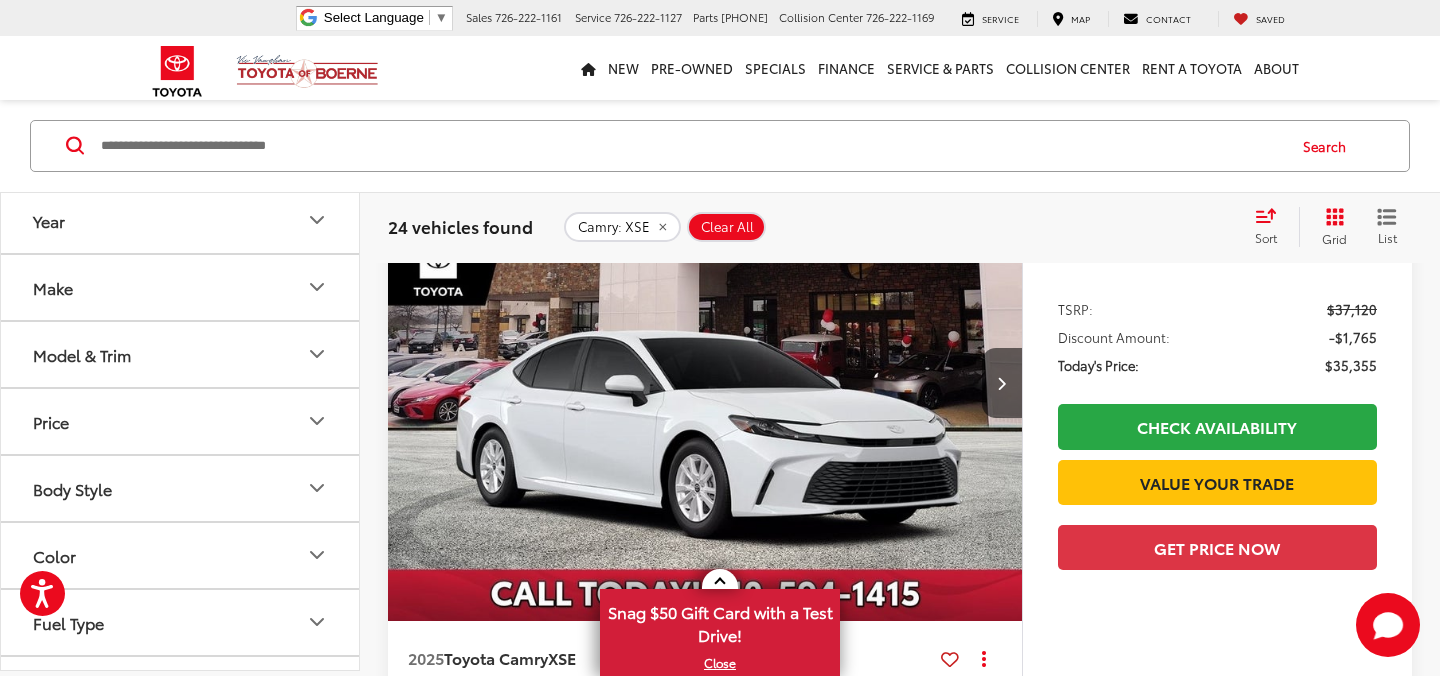 click at bounding box center (705, 384) 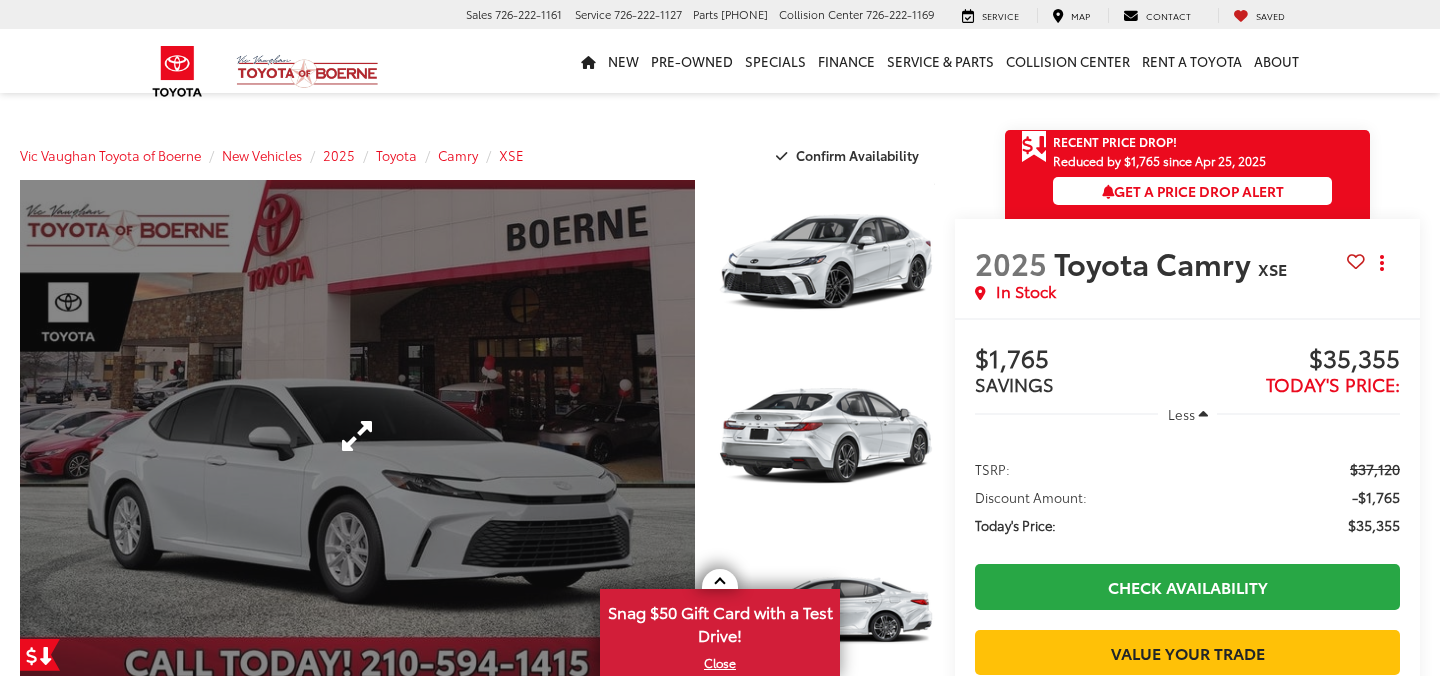 scroll, scrollTop: 0, scrollLeft: 0, axis: both 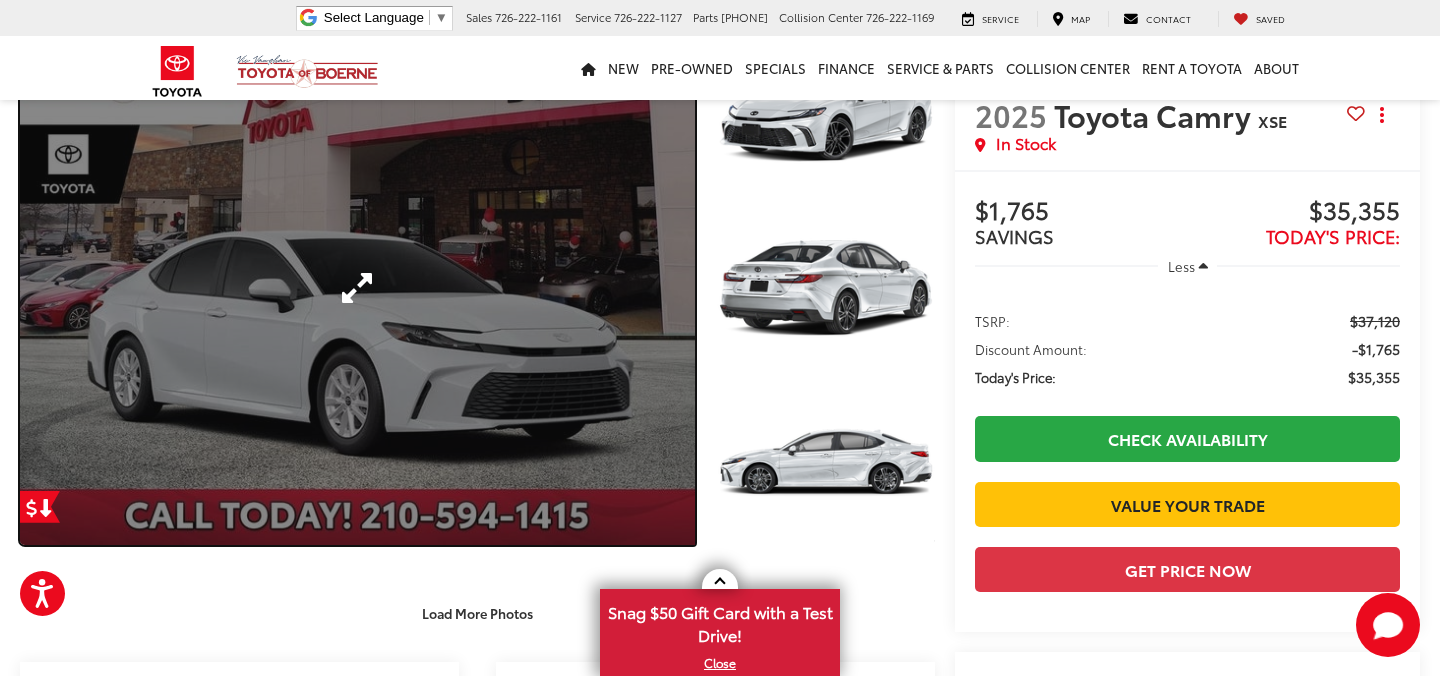 click at bounding box center [357, 288] 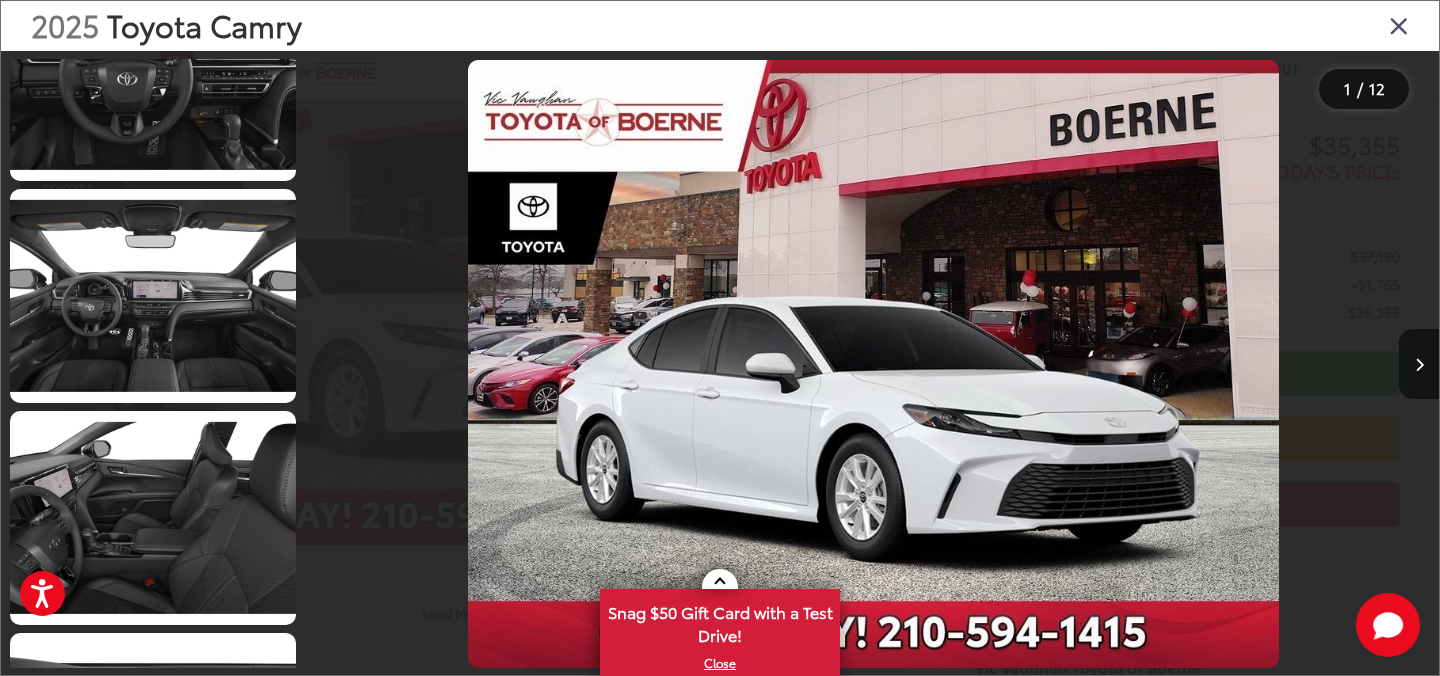 scroll, scrollTop: 1042, scrollLeft: 0, axis: vertical 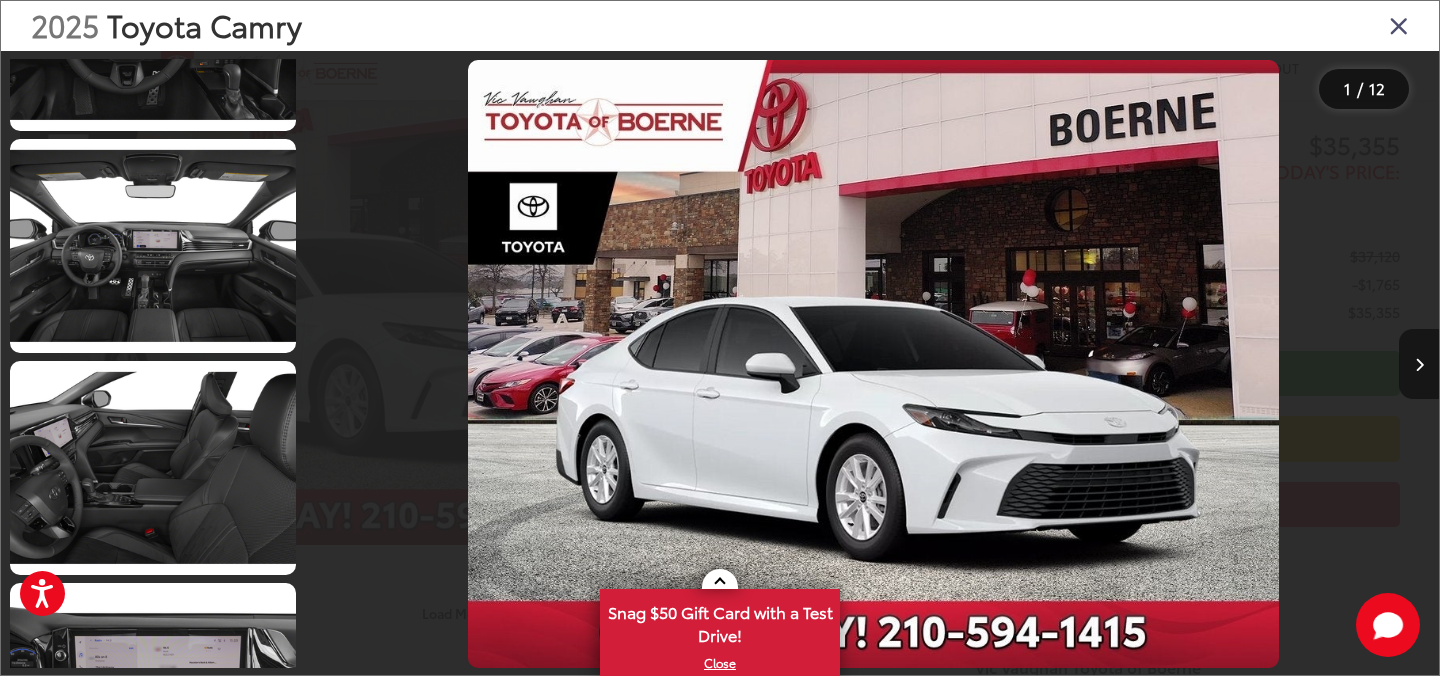 click at bounding box center (1419, 364) 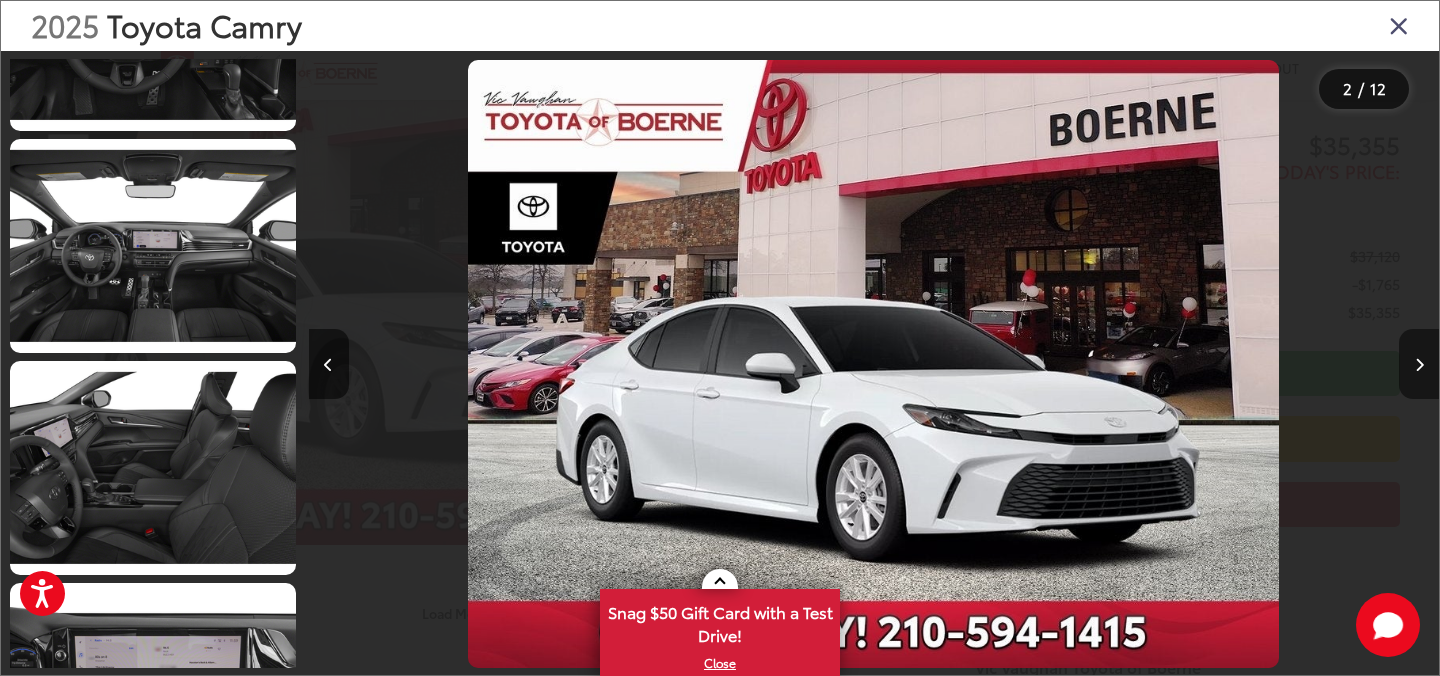 scroll, scrollTop: 880, scrollLeft: 0, axis: vertical 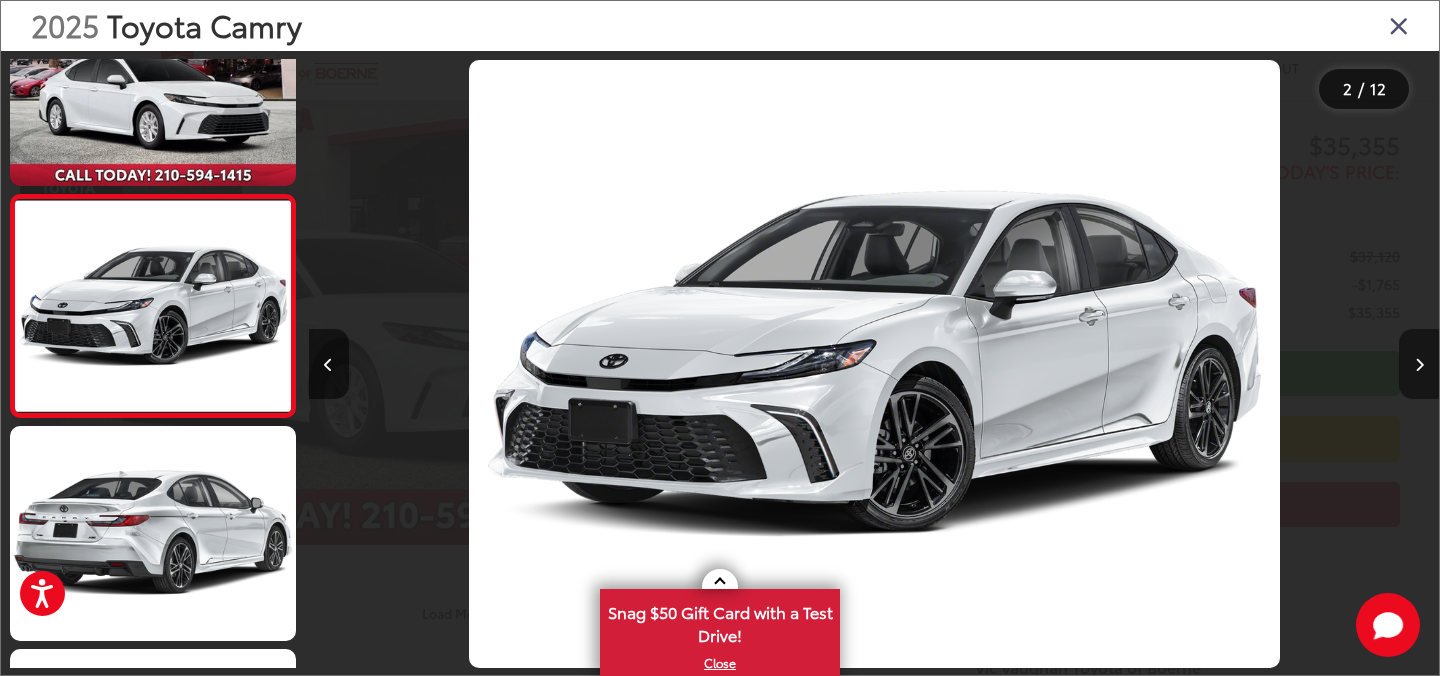 click at bounding box center [1419, 364] 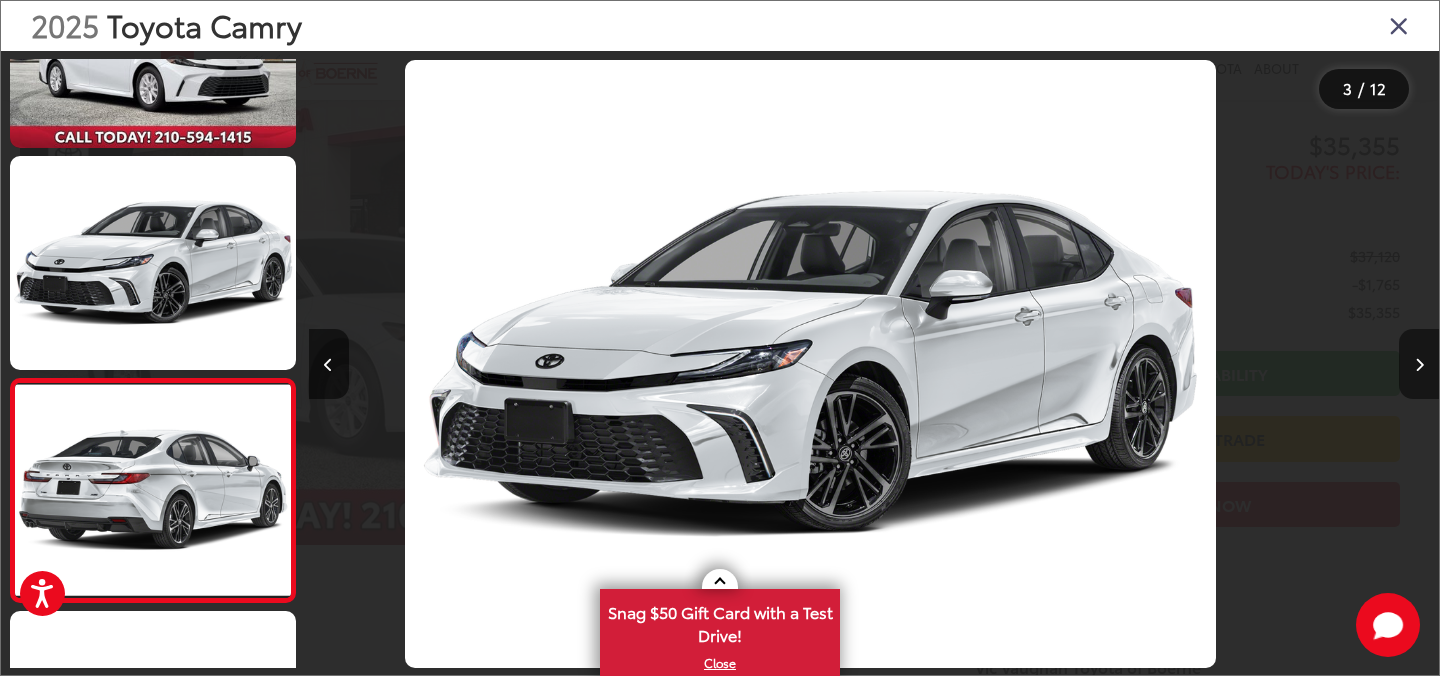 scroll, scrollTop: 243, scrollLeft: 0, axis: vertical 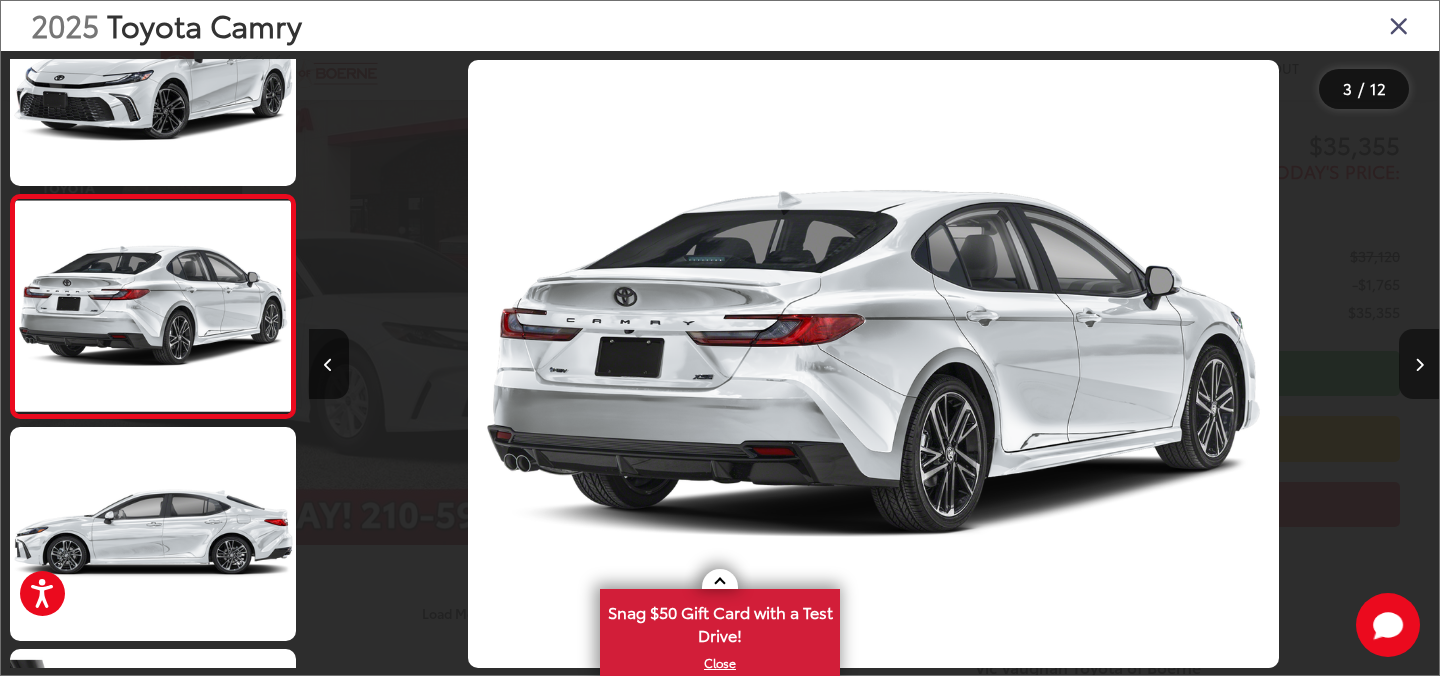 click at bounding box center (1419, 364) 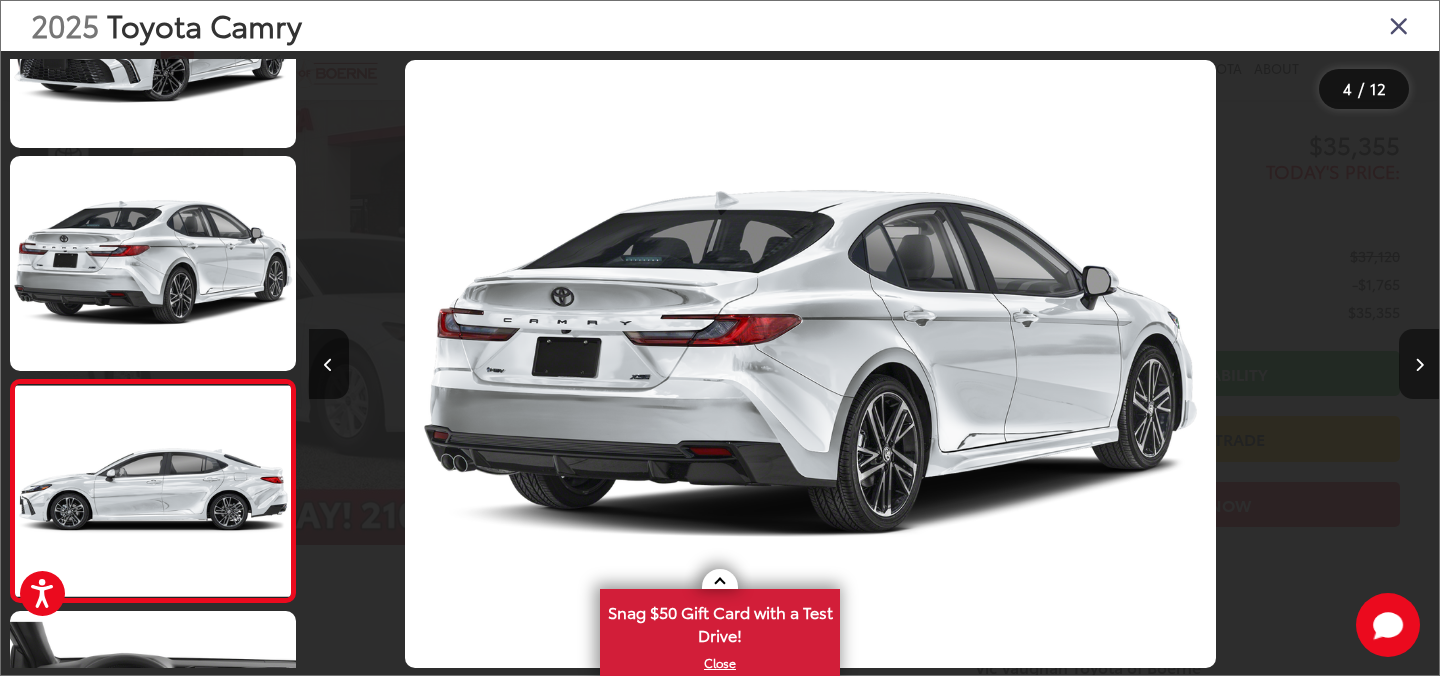 scroll, scrollTop: 465, scrollLeft: 0, axis: vertical 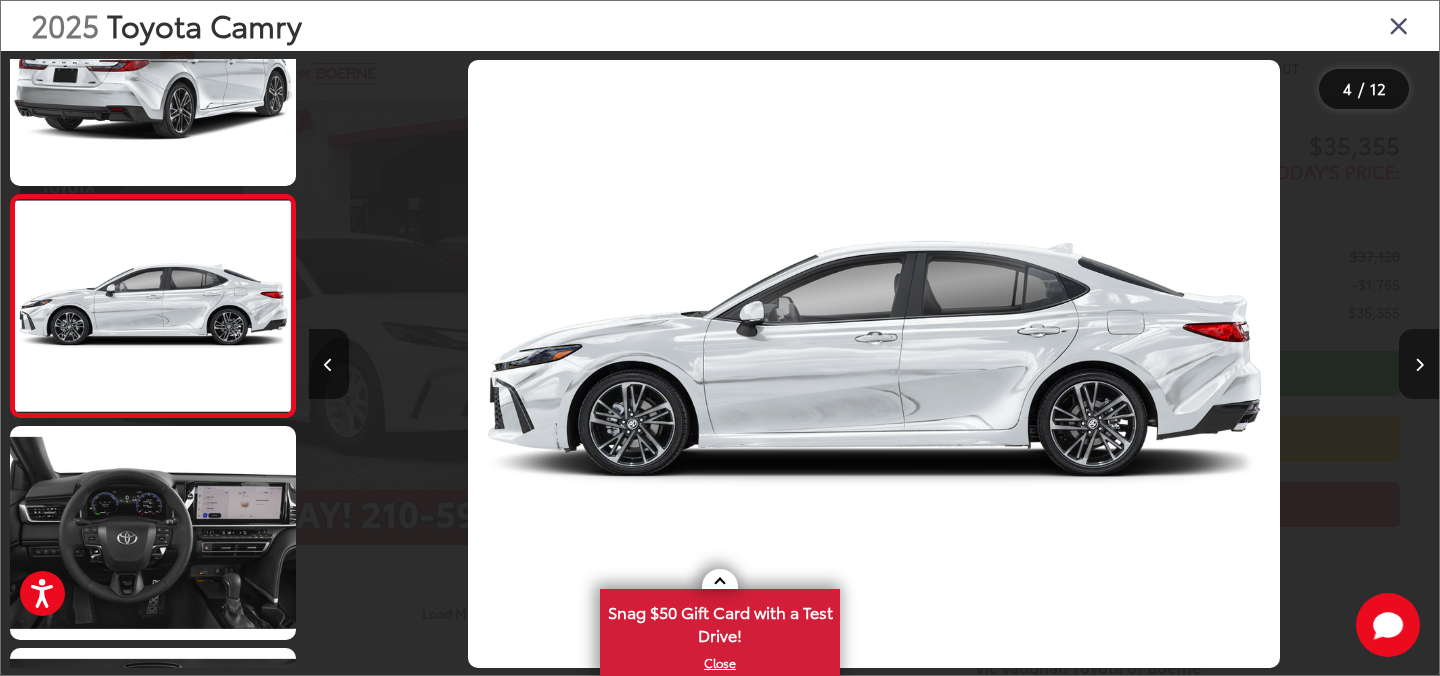 click at bounding box center (1419, 364) 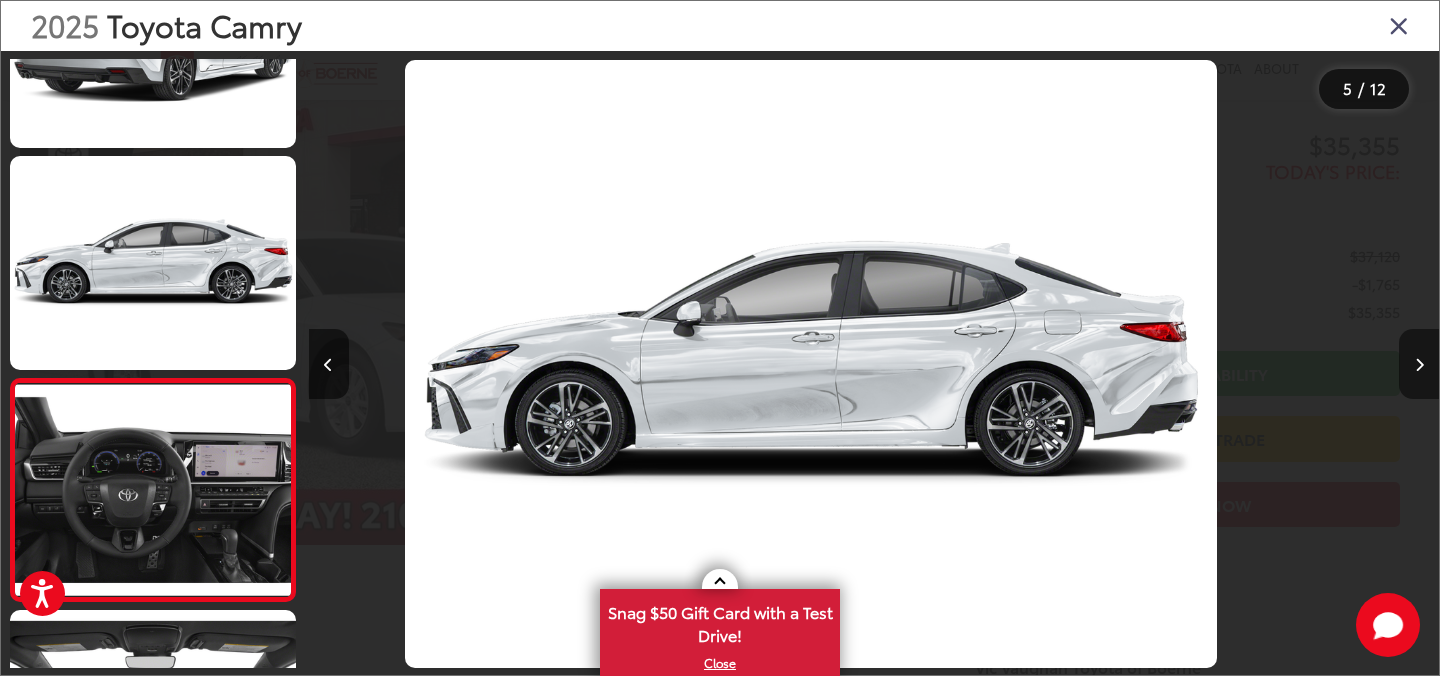 scroll, scrollTop: 688, scrollLeft: 0, axis: vertical 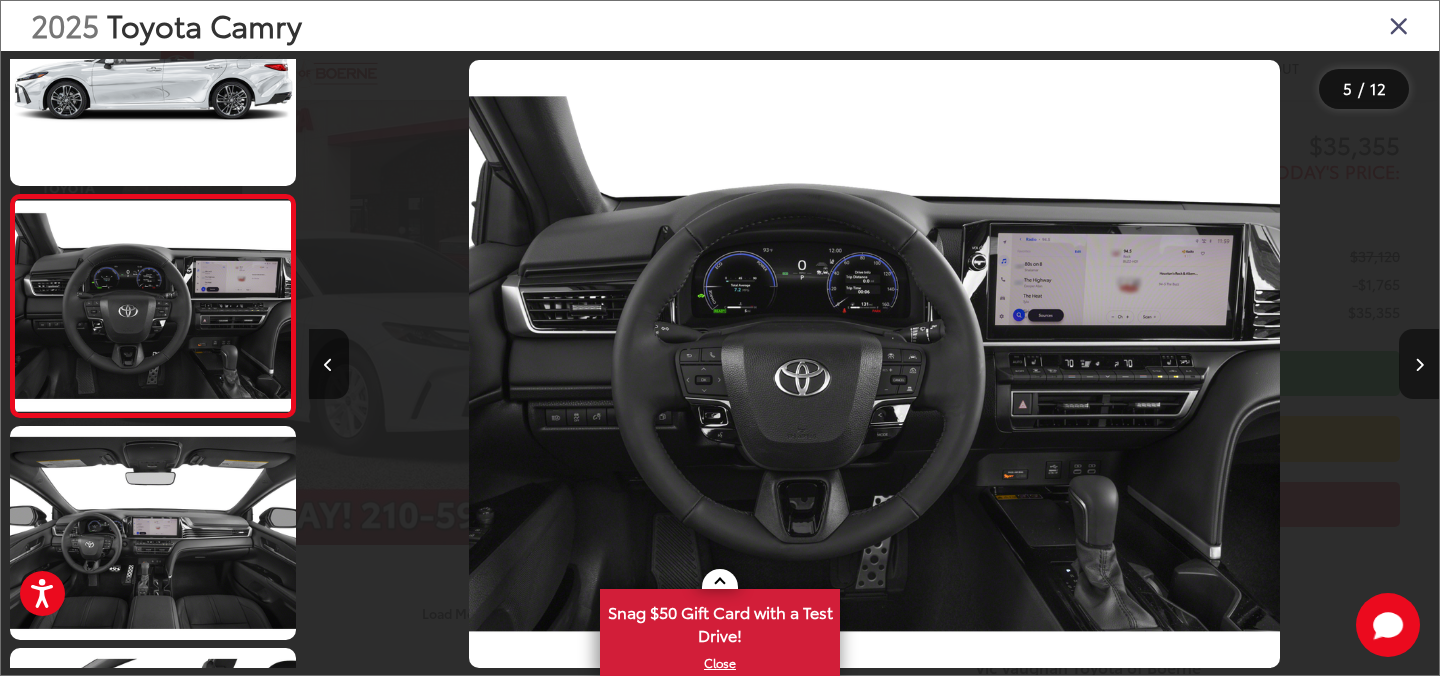 click at bounding box center (1419, 364) 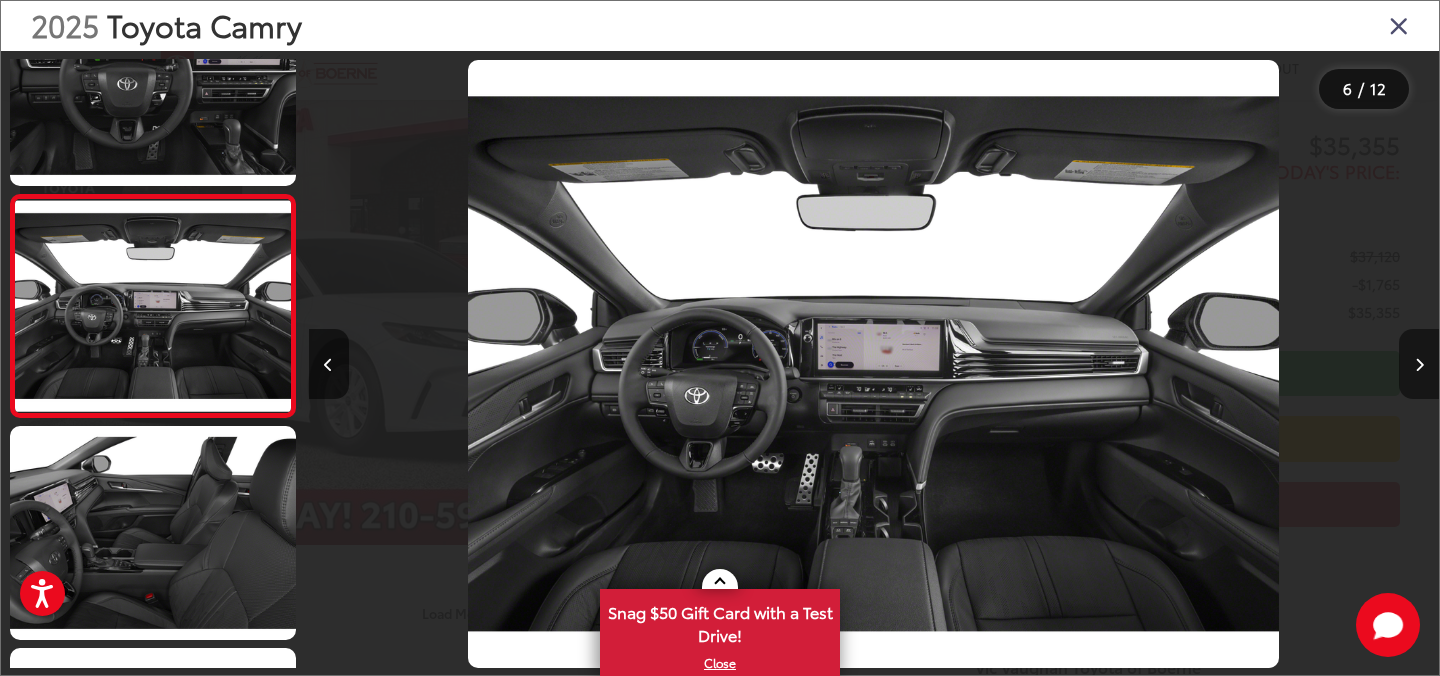 click at bounding box center [1419, 364] 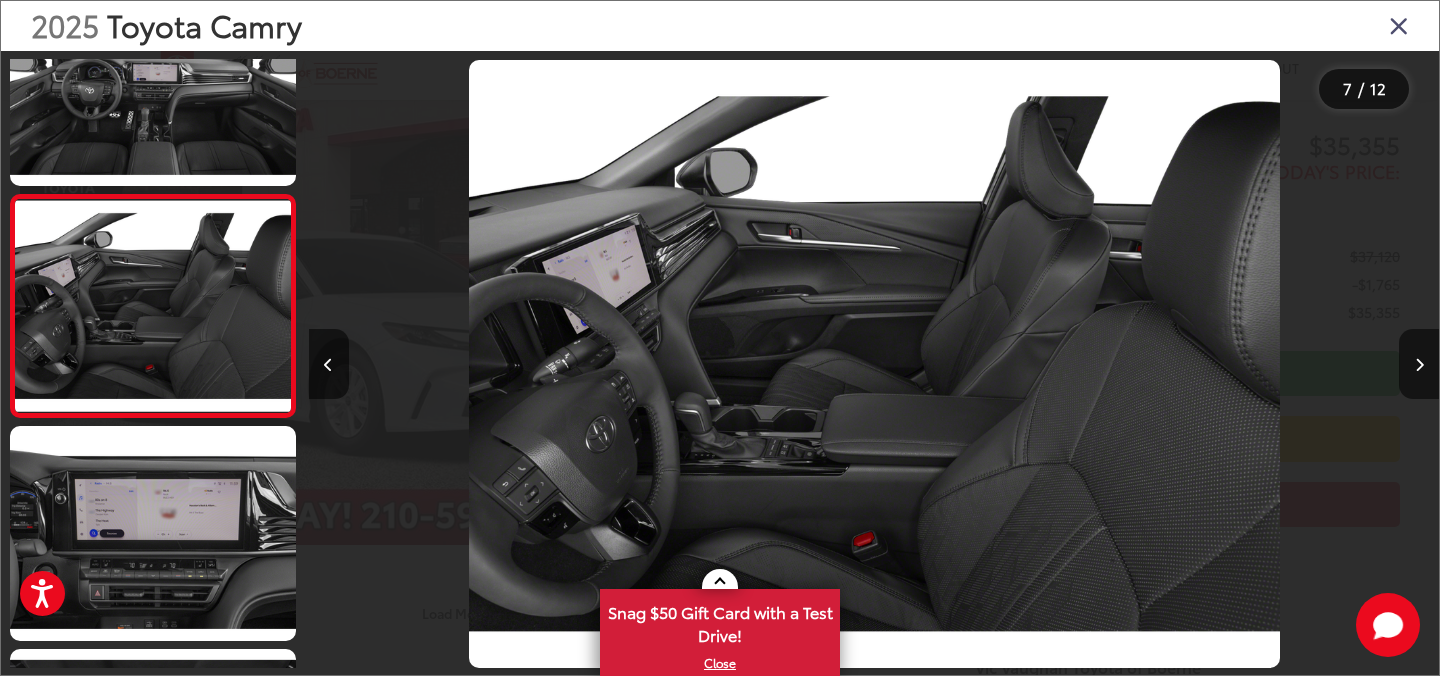 click at bounding box center (1399, 25) 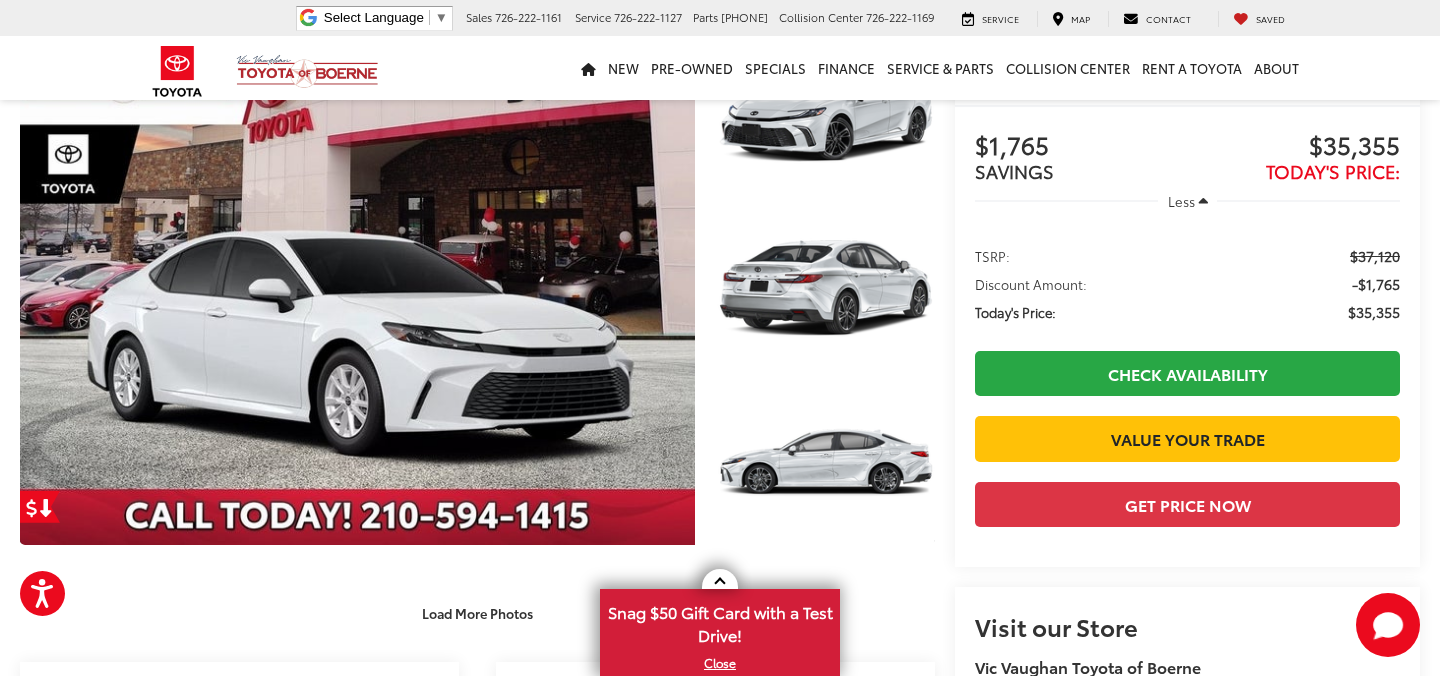 click on "New
New Vehicles
New Specials
New Tundra Inventory
Schedule Test Drive
ToyotaCare
Toyota Safety Sense
Model Research
Toyota Reviews
Toyota Comparisons
Pre-Owned
Pre-Owned Vehicles
Pre-owned Specials
Toyota Certified Pre-Owned Vehicles
Vehicles Under 15k
Toyota Certified Program Overview
OffSite Group Inventory
Specials
New Specials
Pre-owned Specials
Service and Parts Specials
College Rebates
Military Rebate
Manufacturer Specials
Finance
Finance Department
Get Pre-Approved
Get Pre-Qualified
Value Your Trade
Payment Calculator
Toyota Lease Deals near Me
Get Pre-qualified with Capital One
Service & Parts
Service & Parts
Service Scheduling Options
Parts Specials & Coupons" at bounding box center [720, 68] 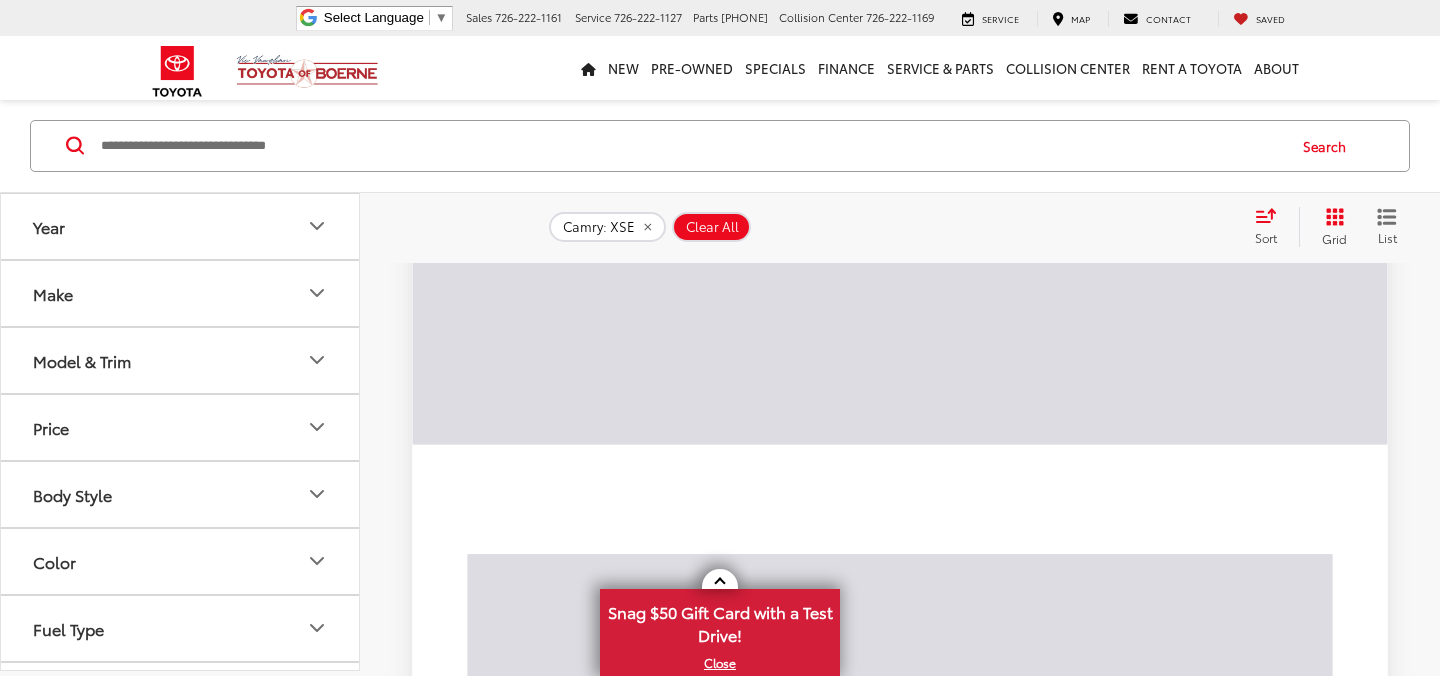 scroll, scrollTop: 0, scrollLeft: 0, axis: both 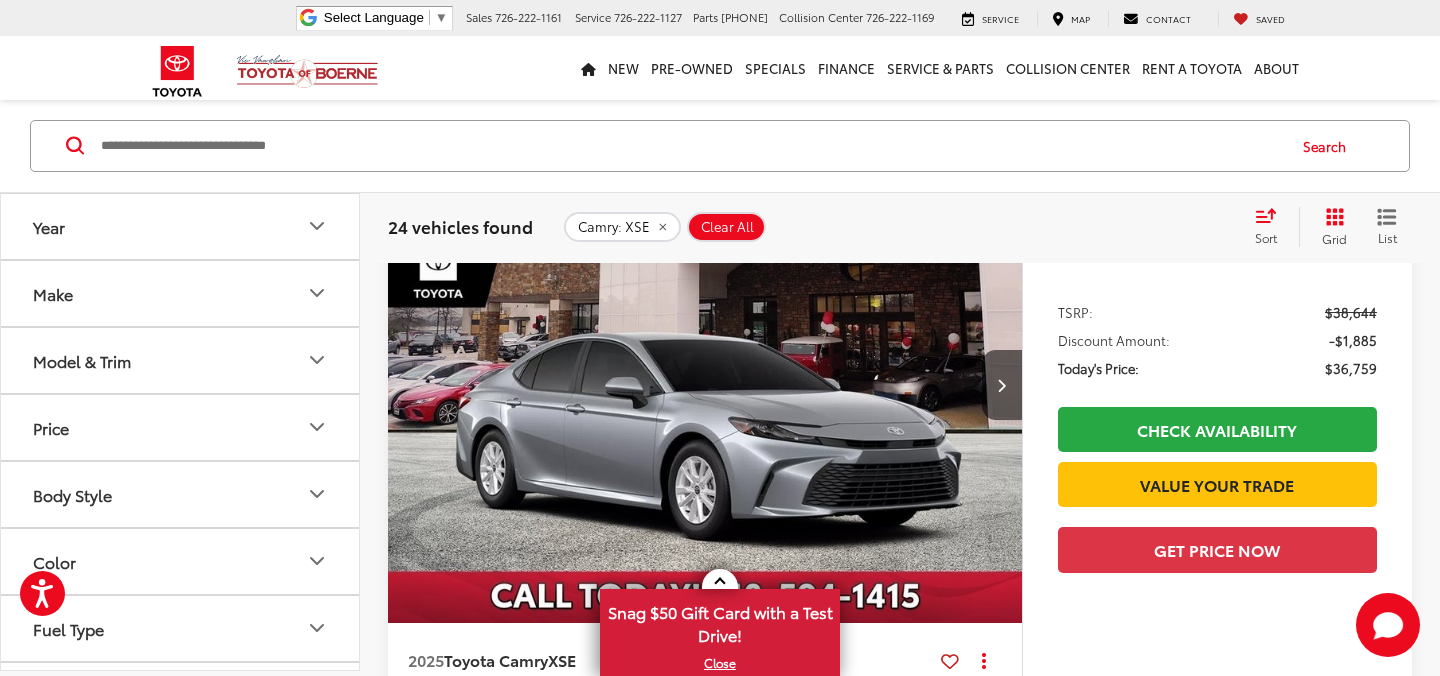 click at bounding box center (705, 386) 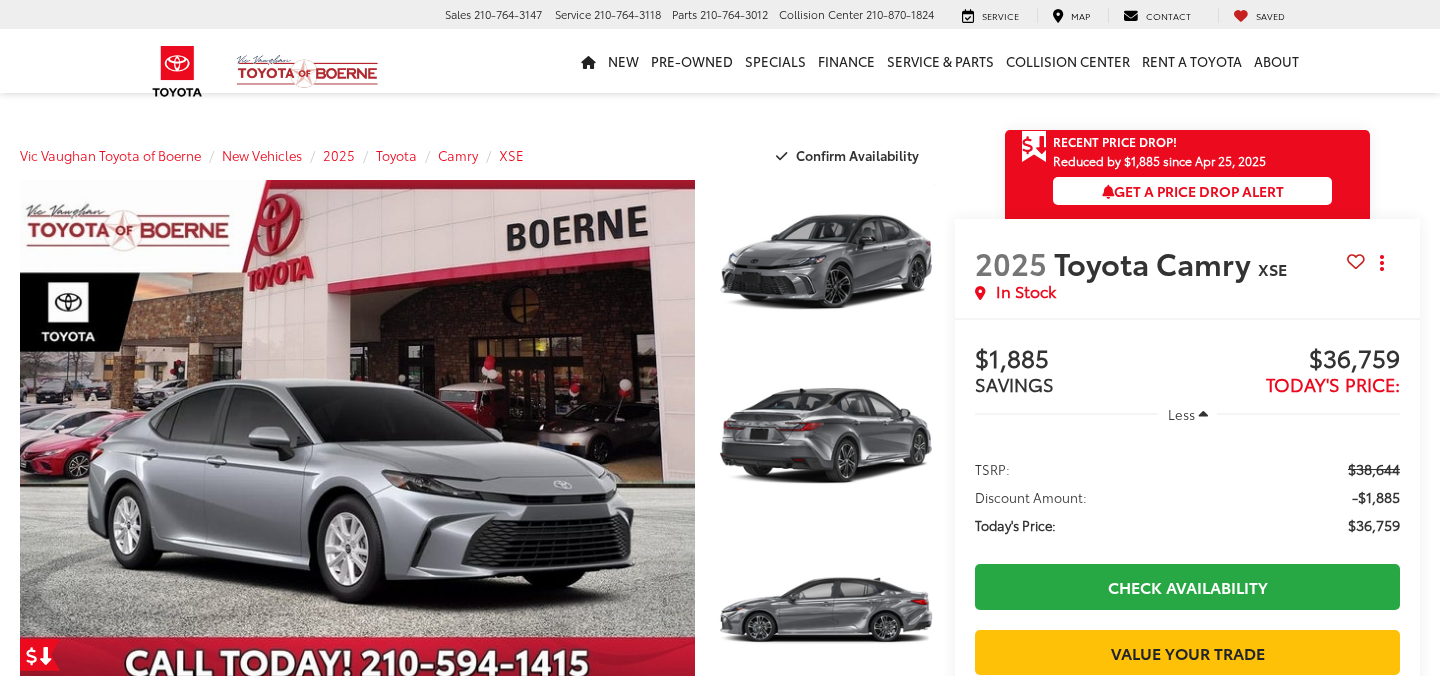 scroll, scrollTop: 0, scrollLeft: 0, axis: both 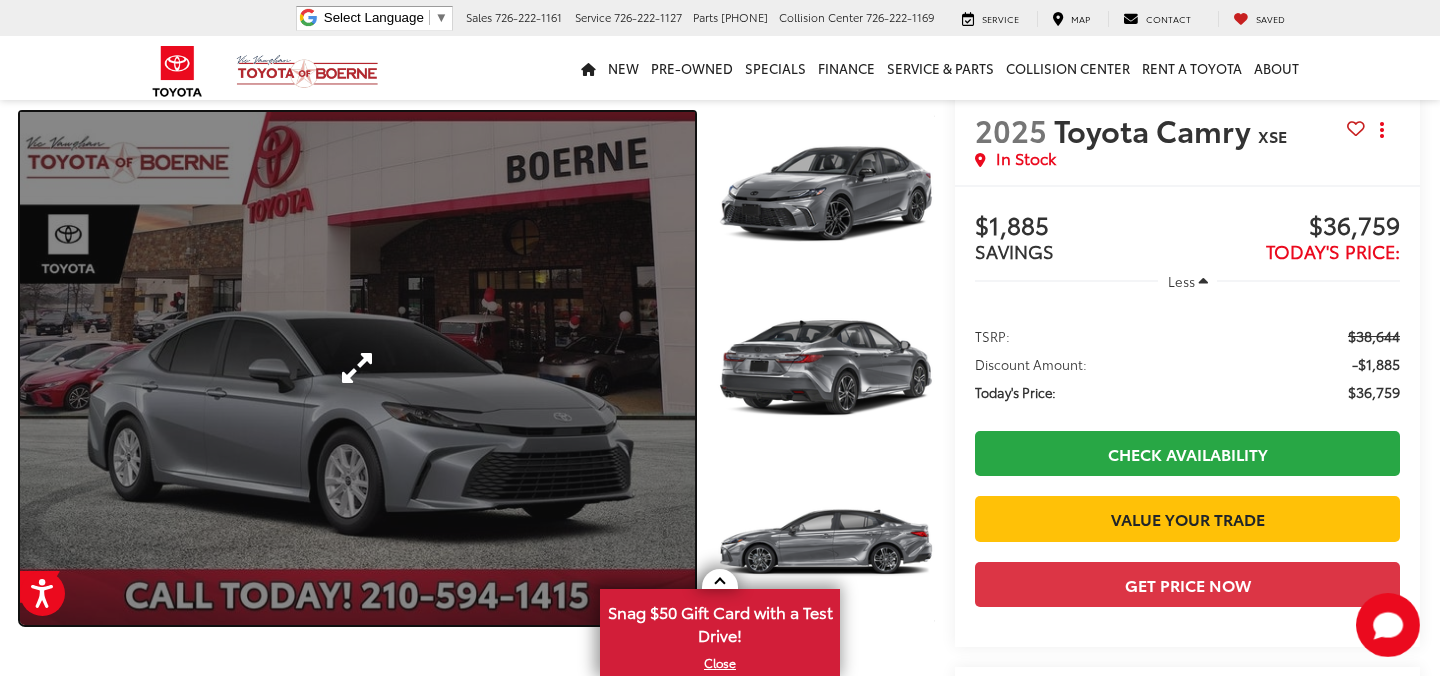 click at bounding box center (357, 368) 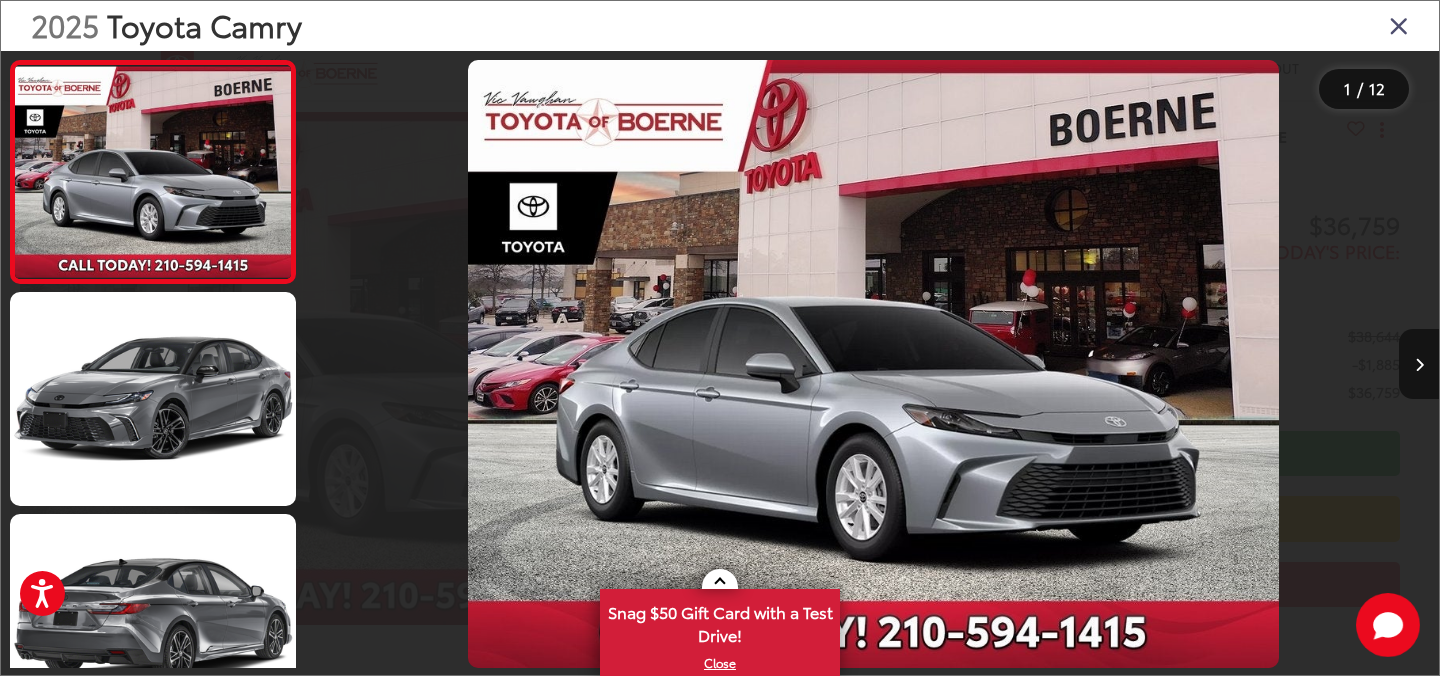 click at bounding box center [1399, 25] 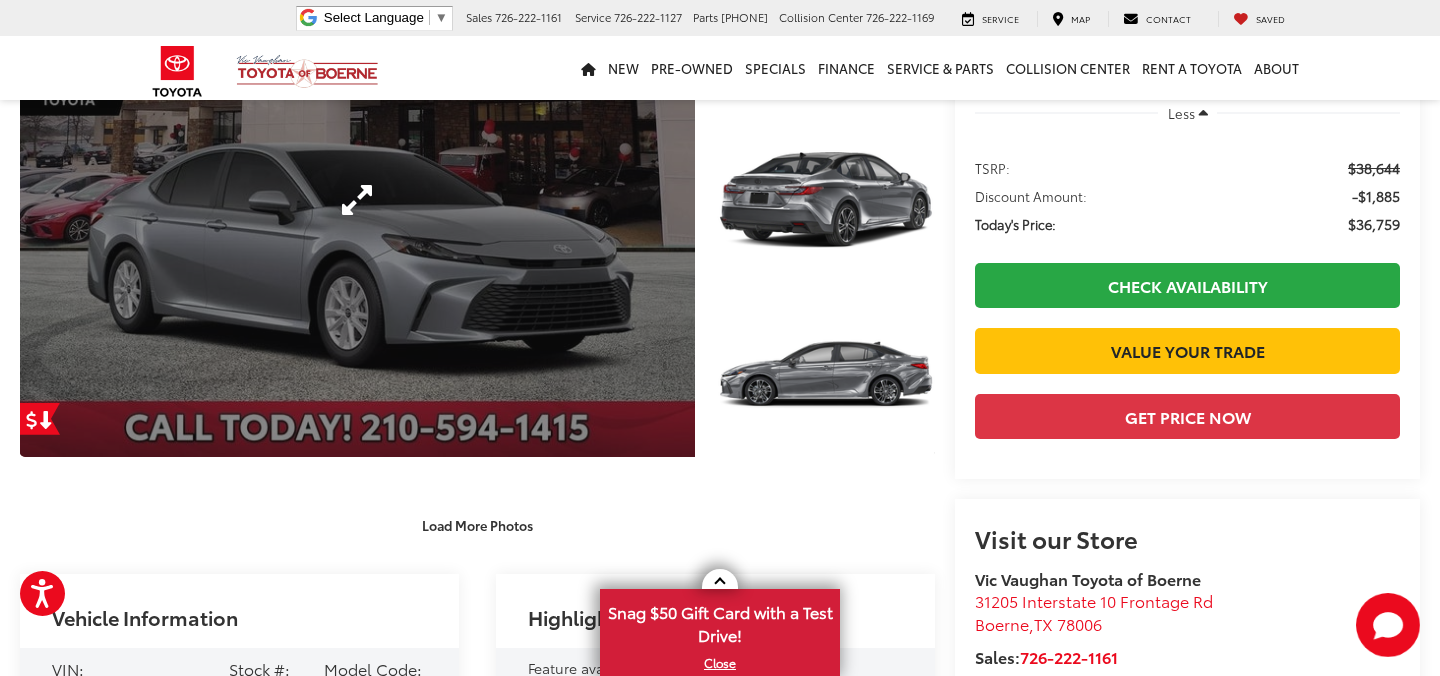 scroll, scrollTop: 0, scrollLeft: 0, axis: both 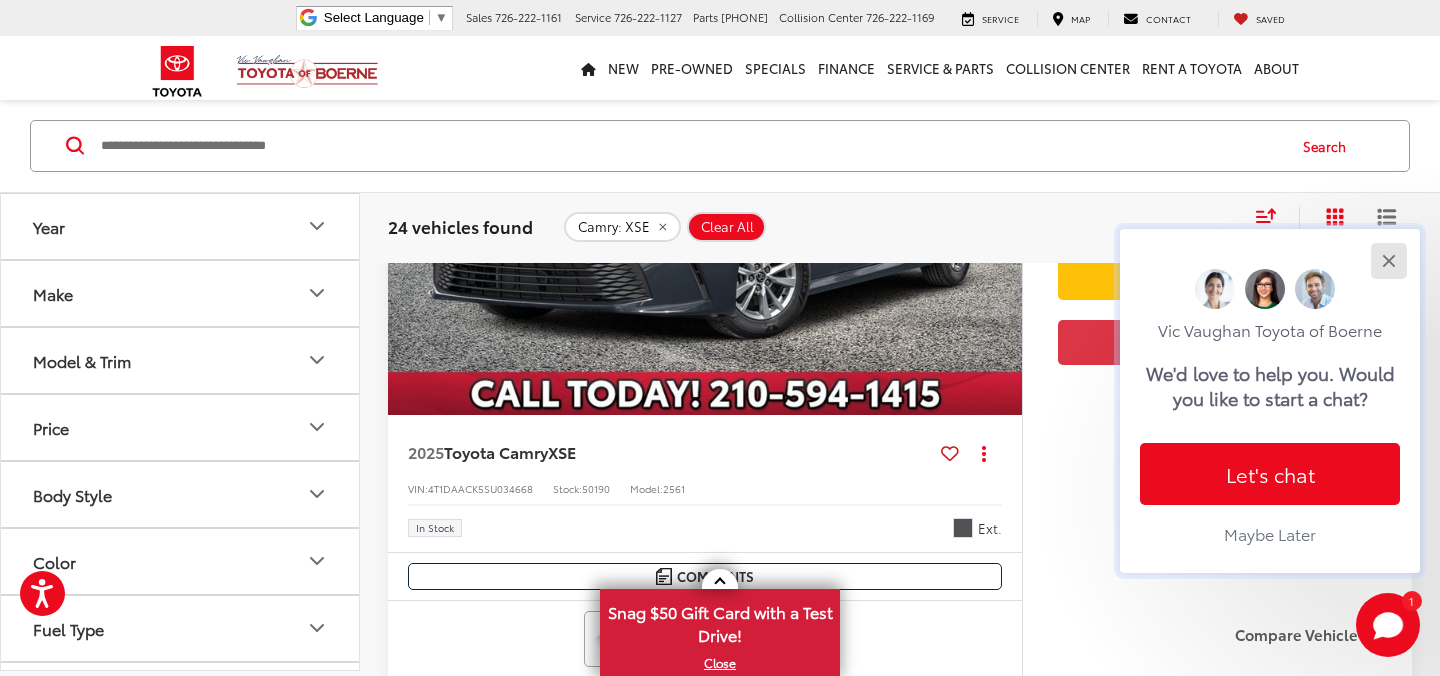 click at bounding box center [1388, 260] 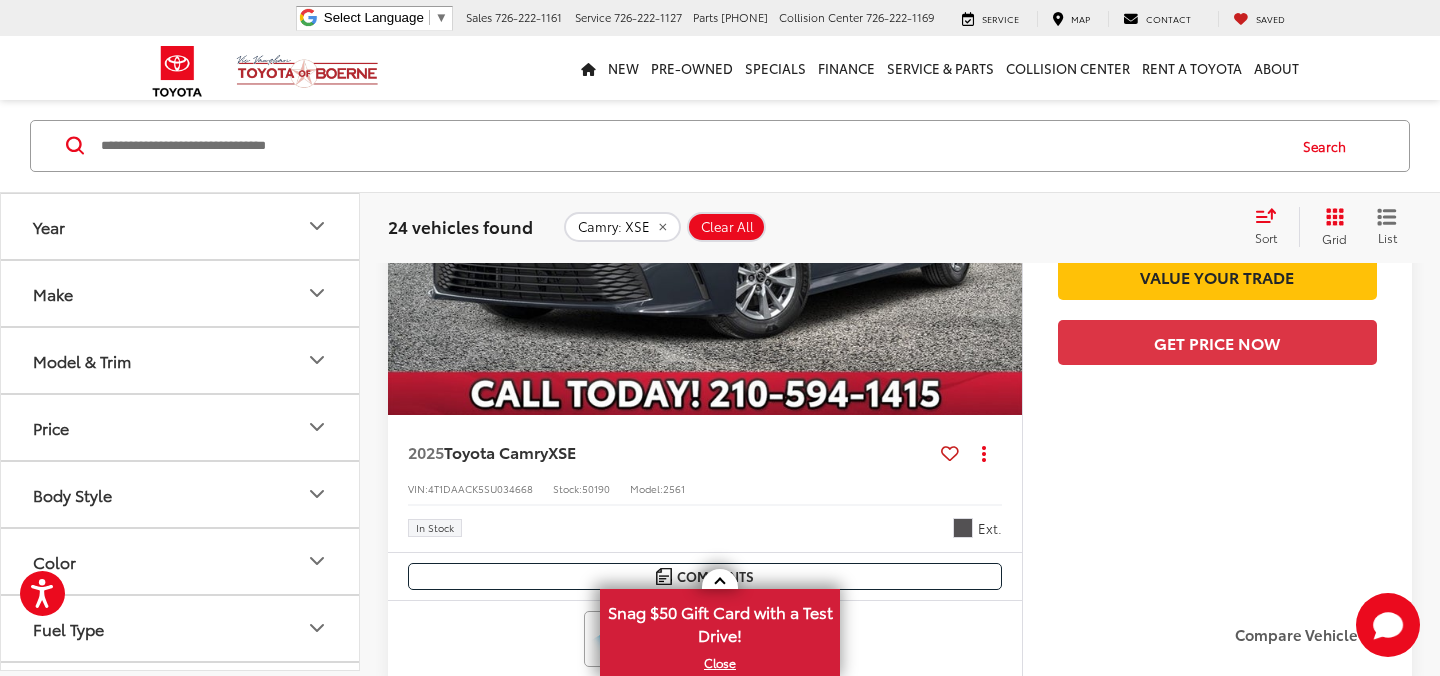 click 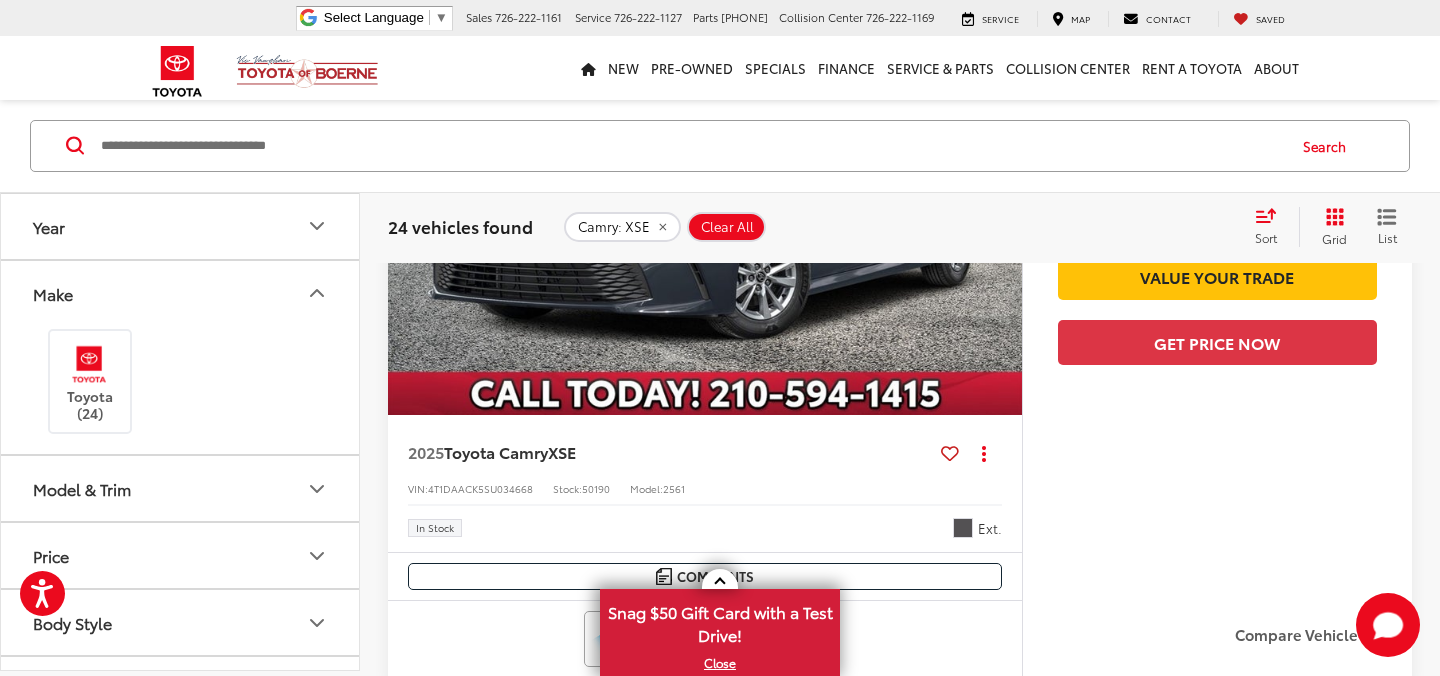 click on "Model & Trim" at bounding box center (181, 488) 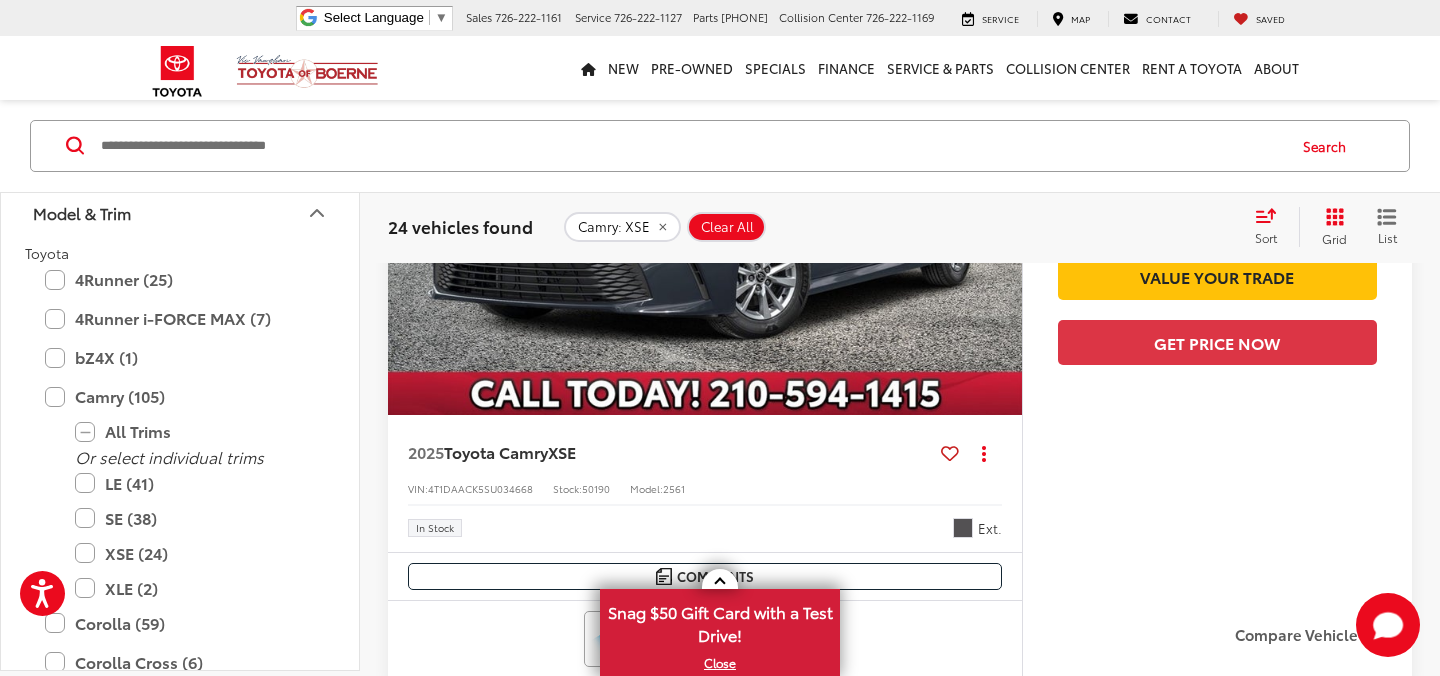 scroll, scrollTop: 303, scrollLeft: 0, axis: vertical 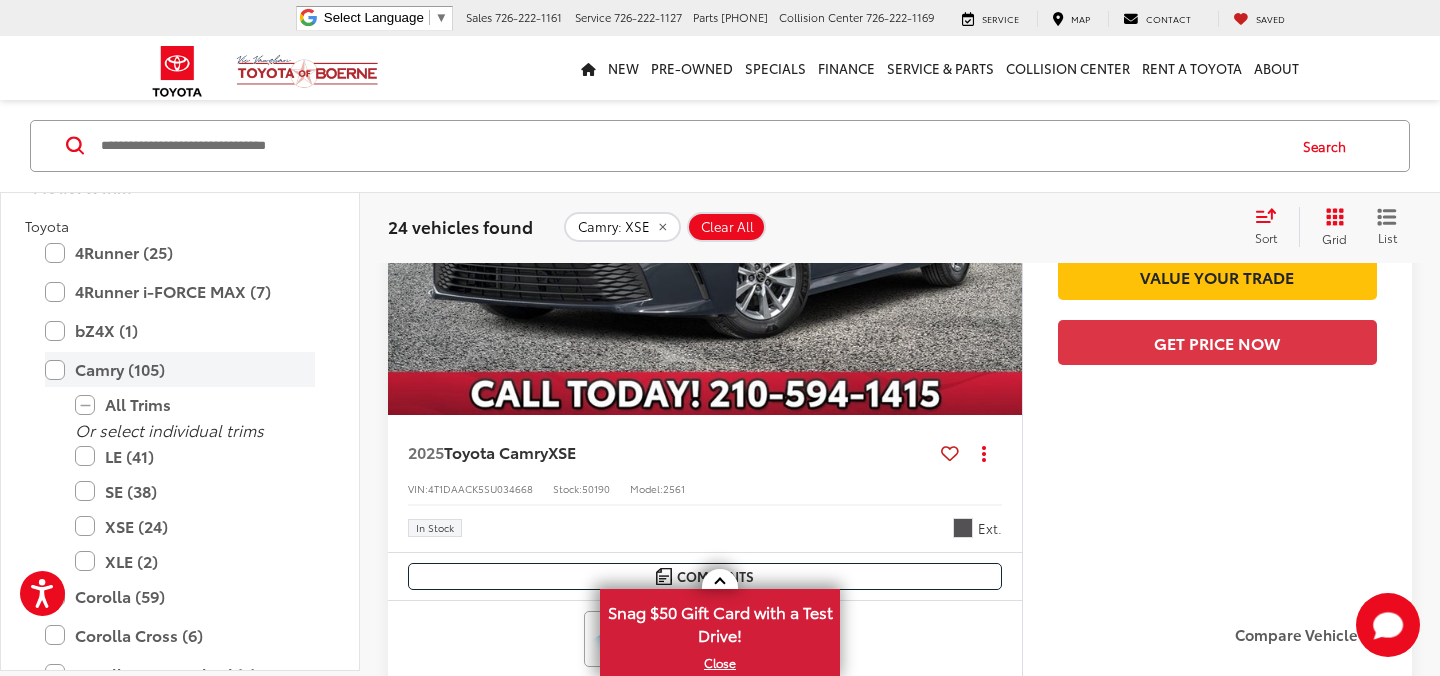 click on "Camry (105)" at bounding box center [180, 369] 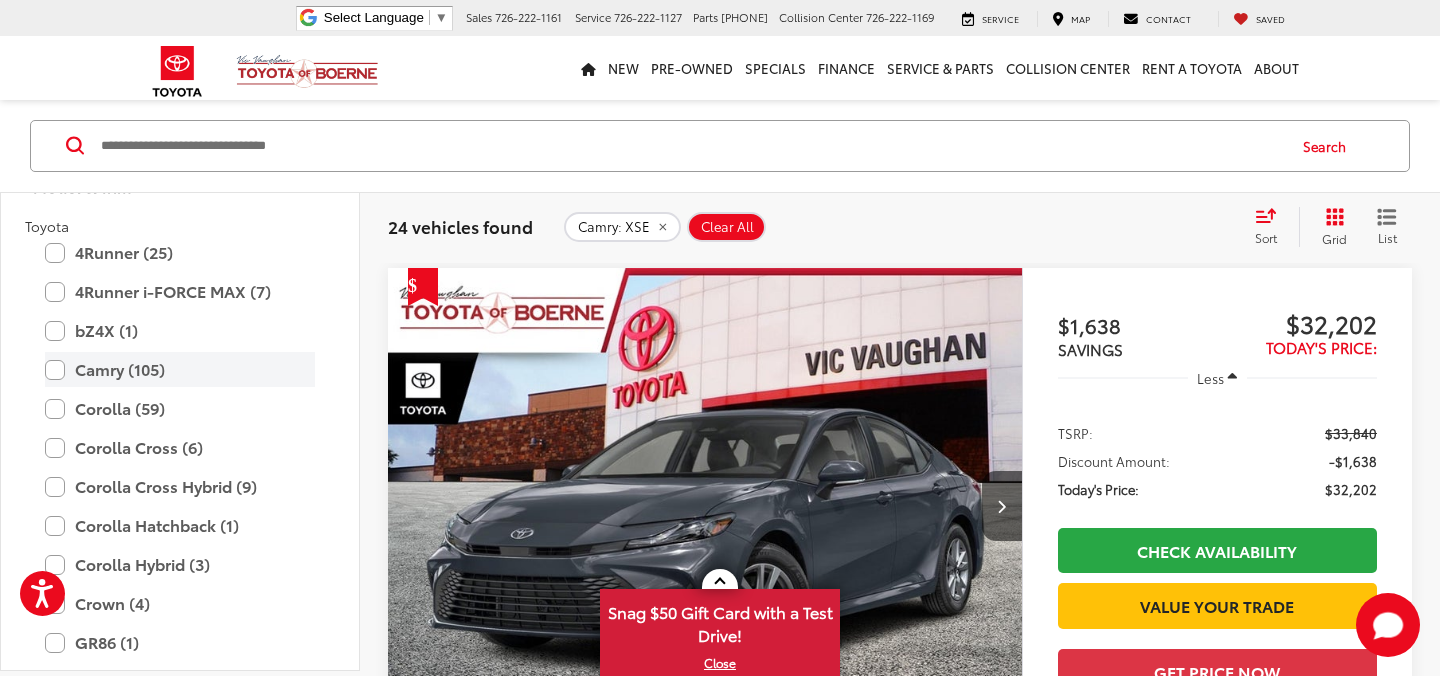 scroll, scrollTop: 4751, scrollLeft: 0, axis: vertical 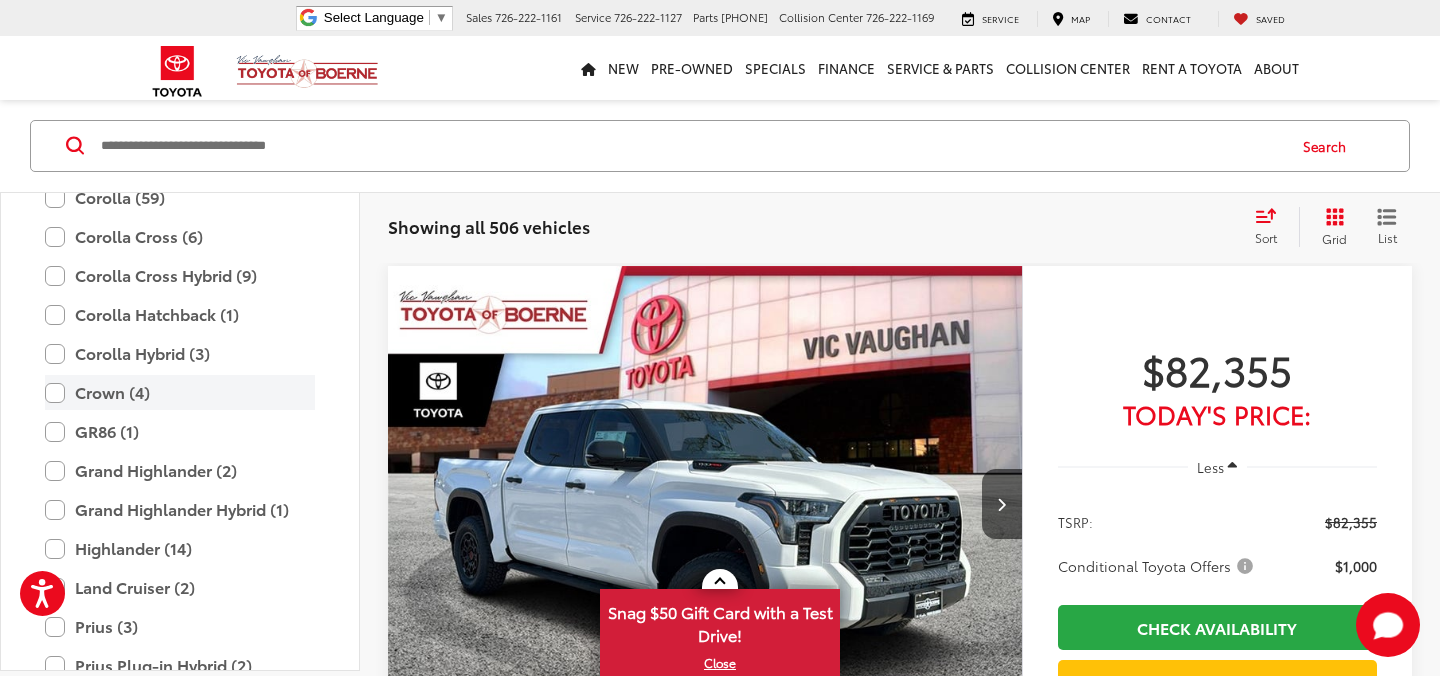 click on "Crown (4)" at bounding box center [180, 392] 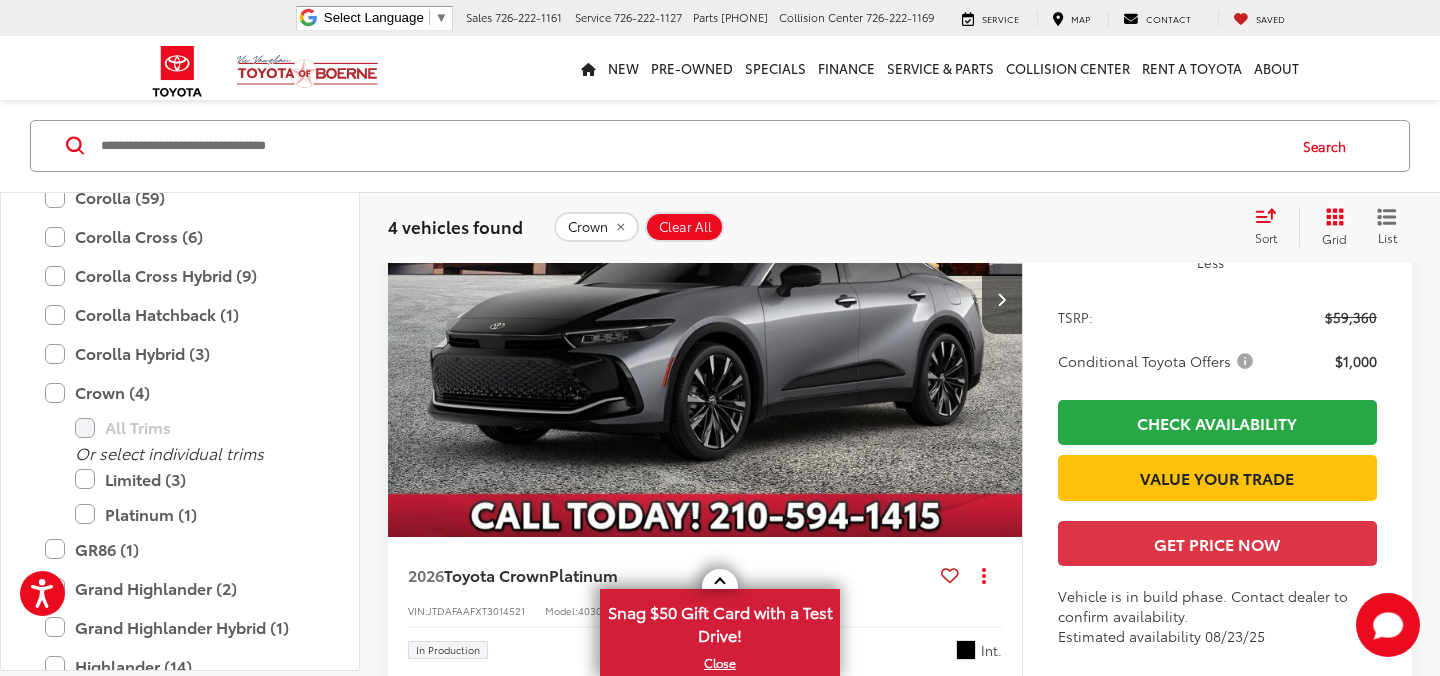 scroll, scrollTop: 362, scrollLeft: 0, axis: vertical 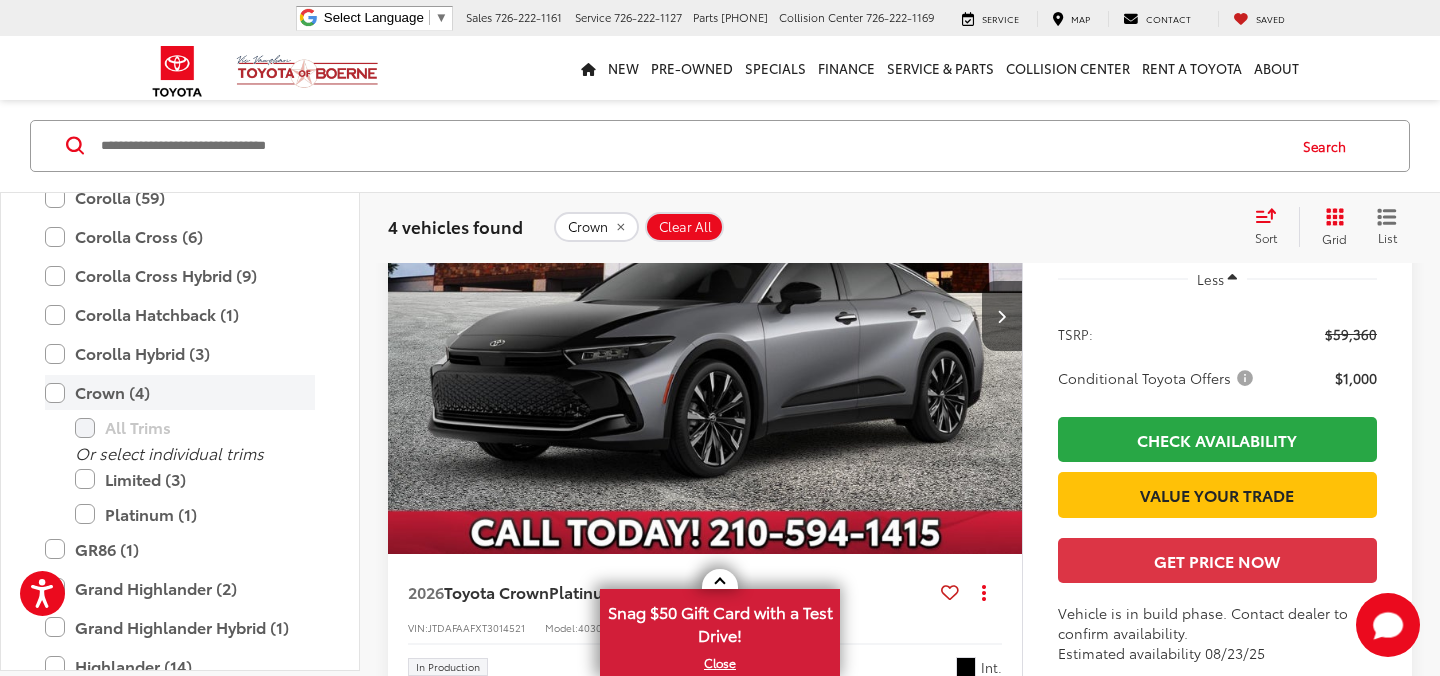 click on "Crown (4)" at bounding box center (180, 392) 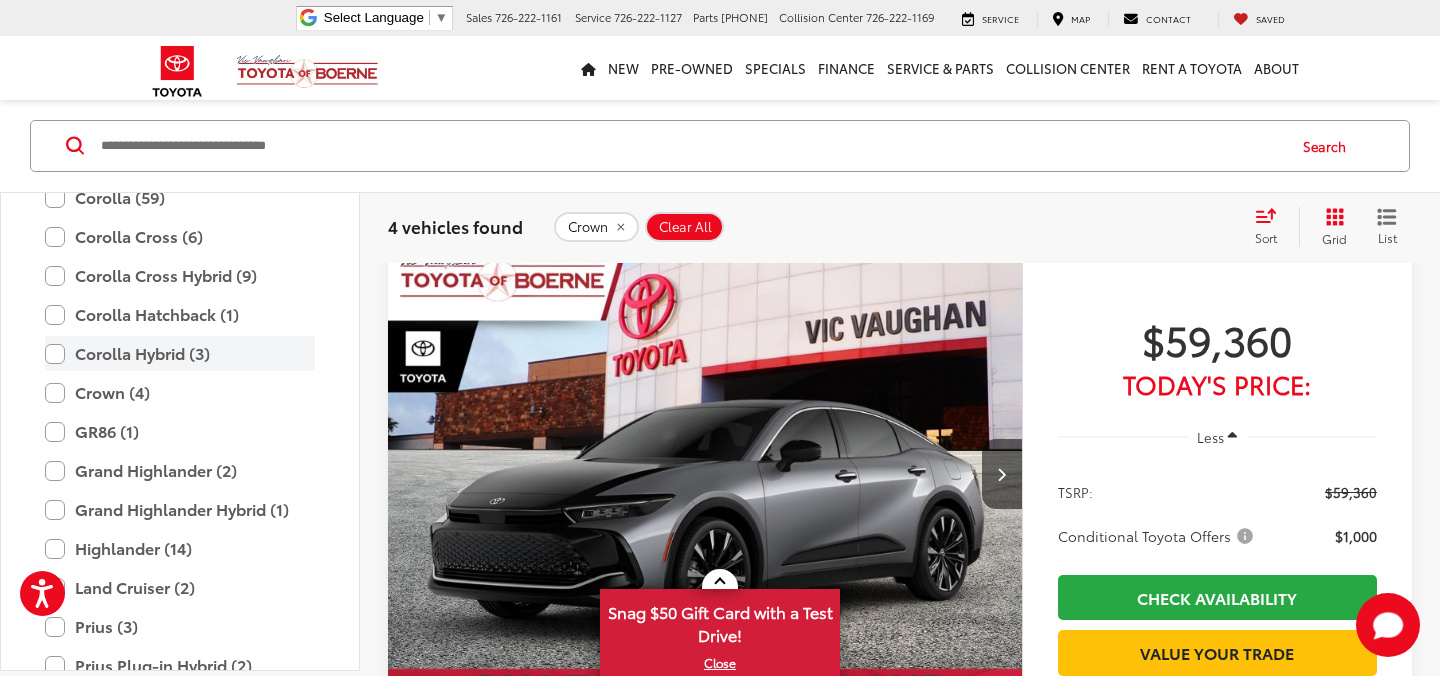 scroll, scrollTop: 174, scrollLeft: 0, axis: vertical 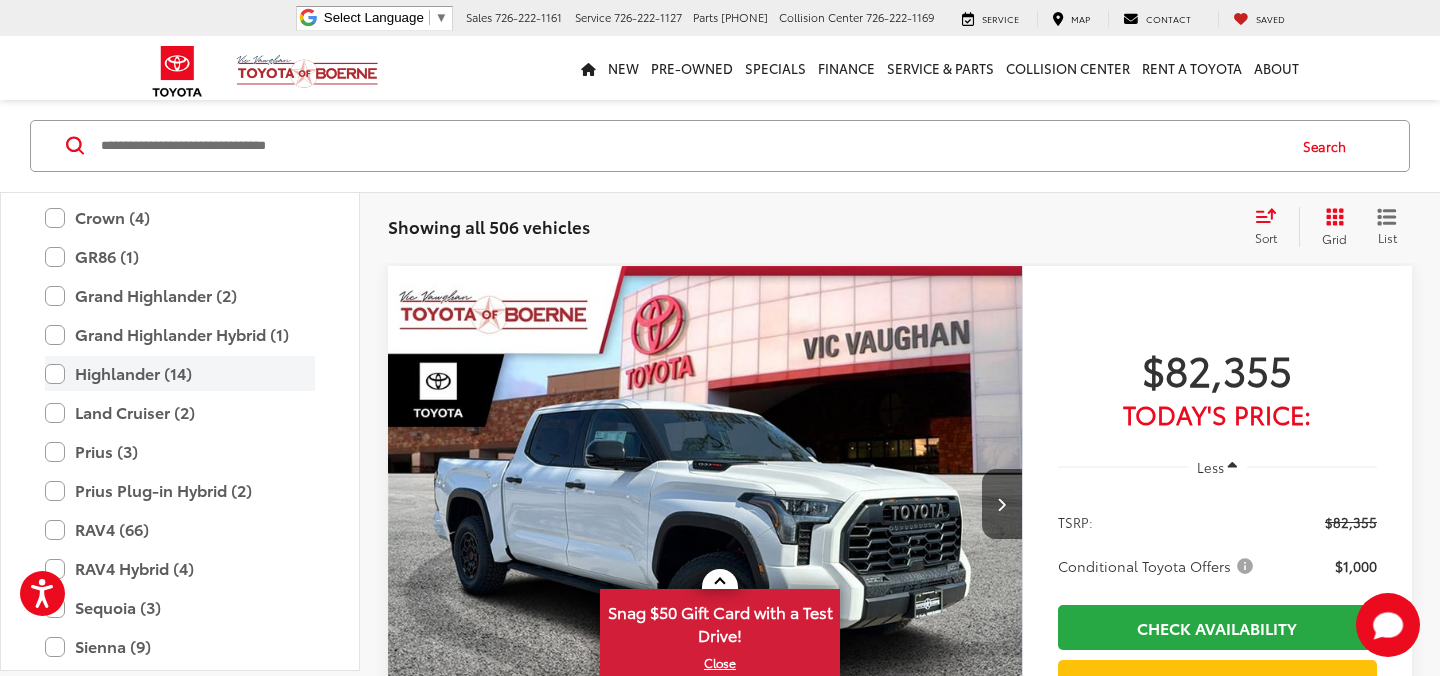 click on "Highlander (14)" at bounding box center [180, 373] 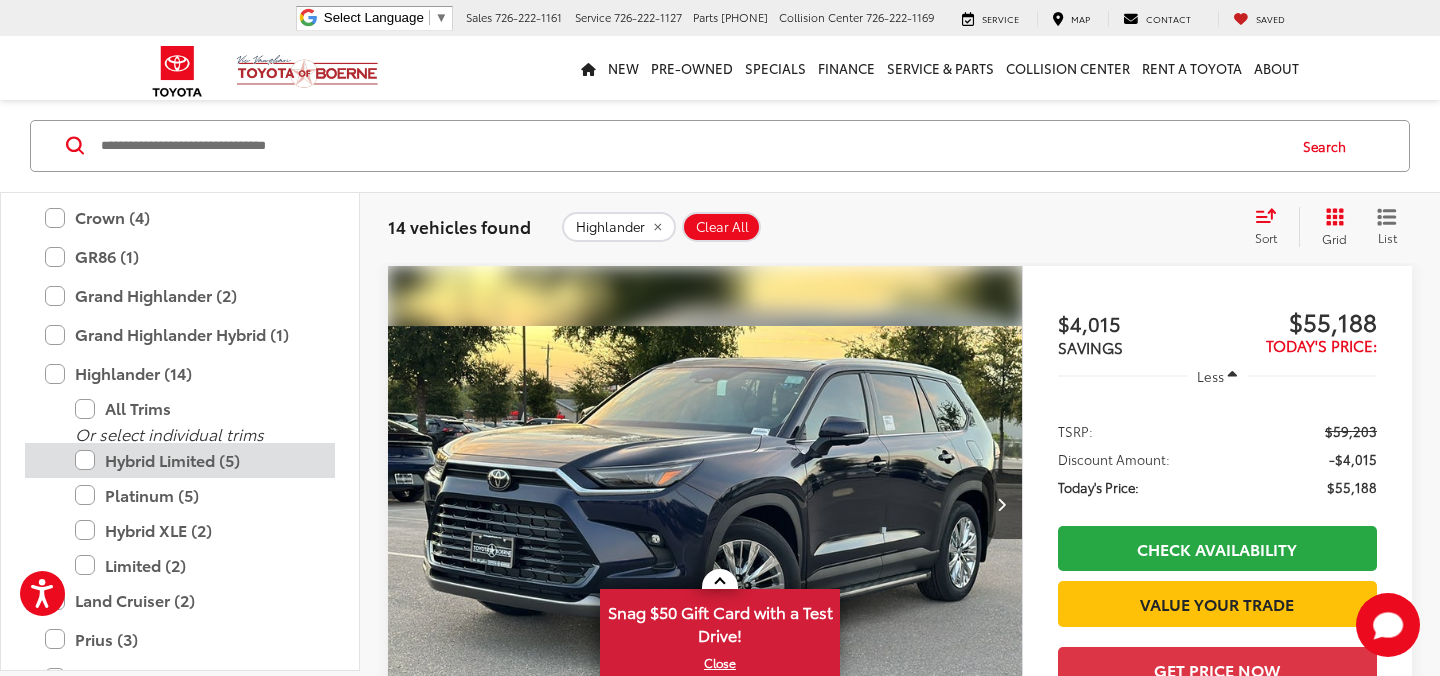 click on "Hybrid Limited (5)" at bounding box center (195, 460) 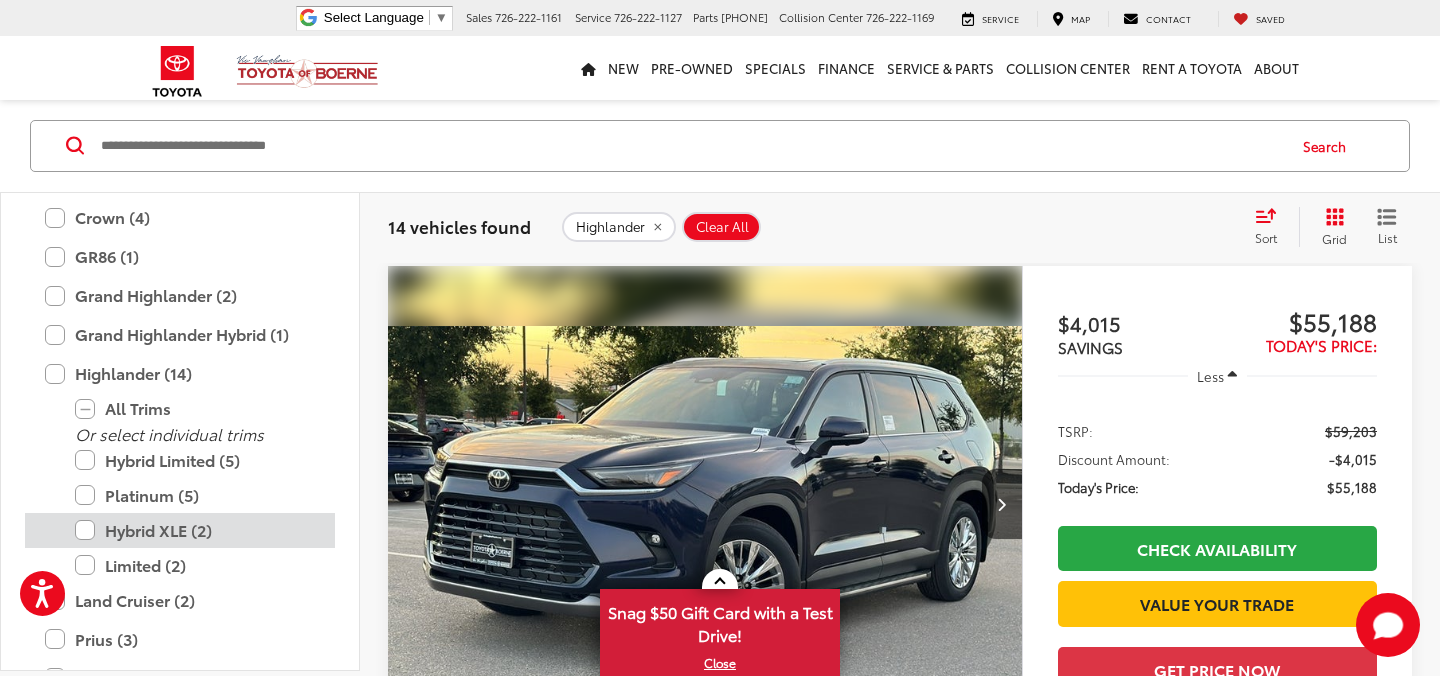 click on "Hybrid XLE (2)" at bounding box center [195, 530] 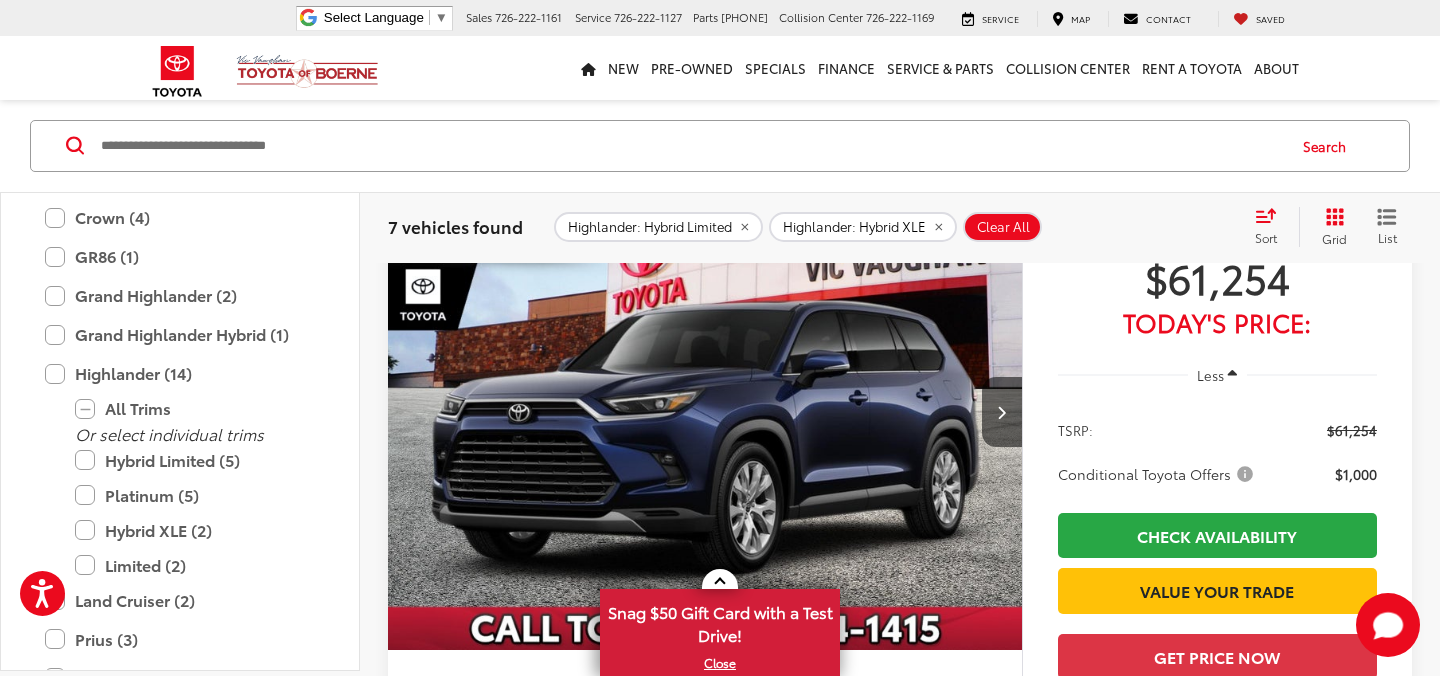 scroll, scrollTop: 267, scrollLeft: 0, axis: vertical 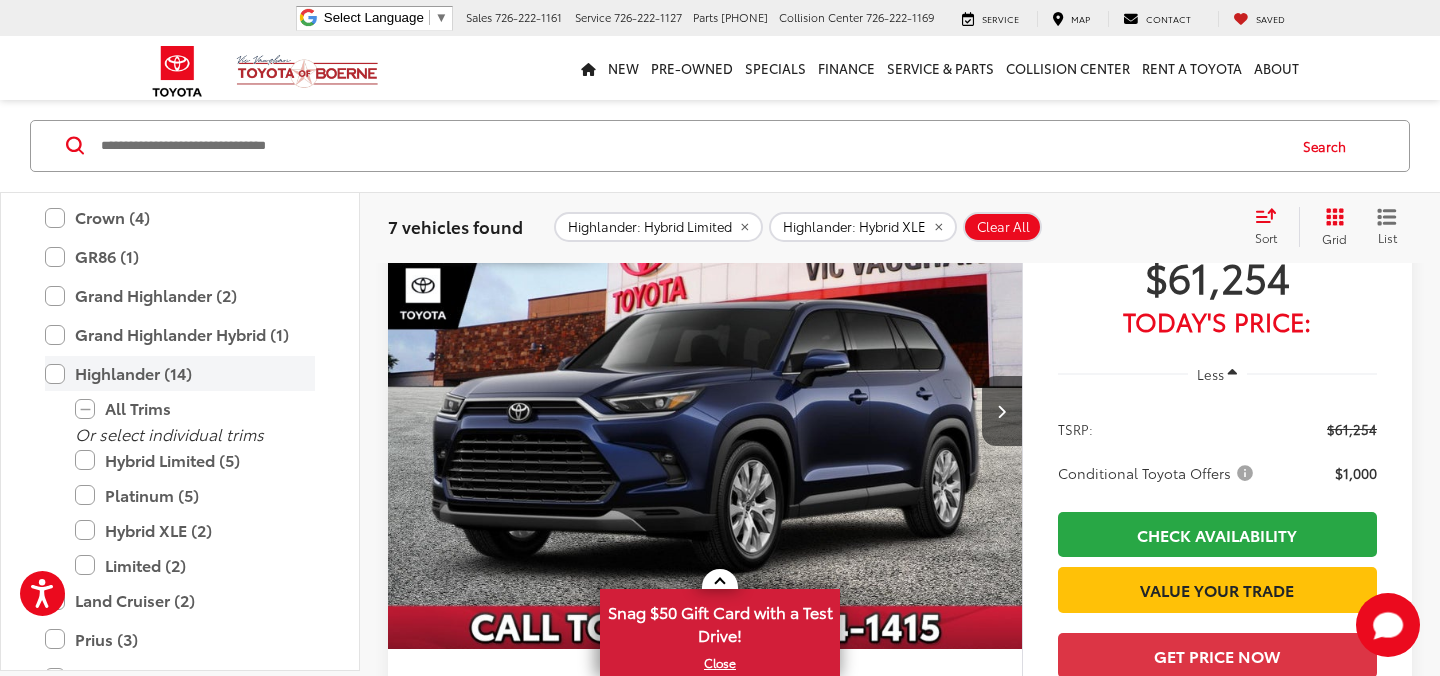 click on "Highlander (14)" at bounding box center (180, 373) 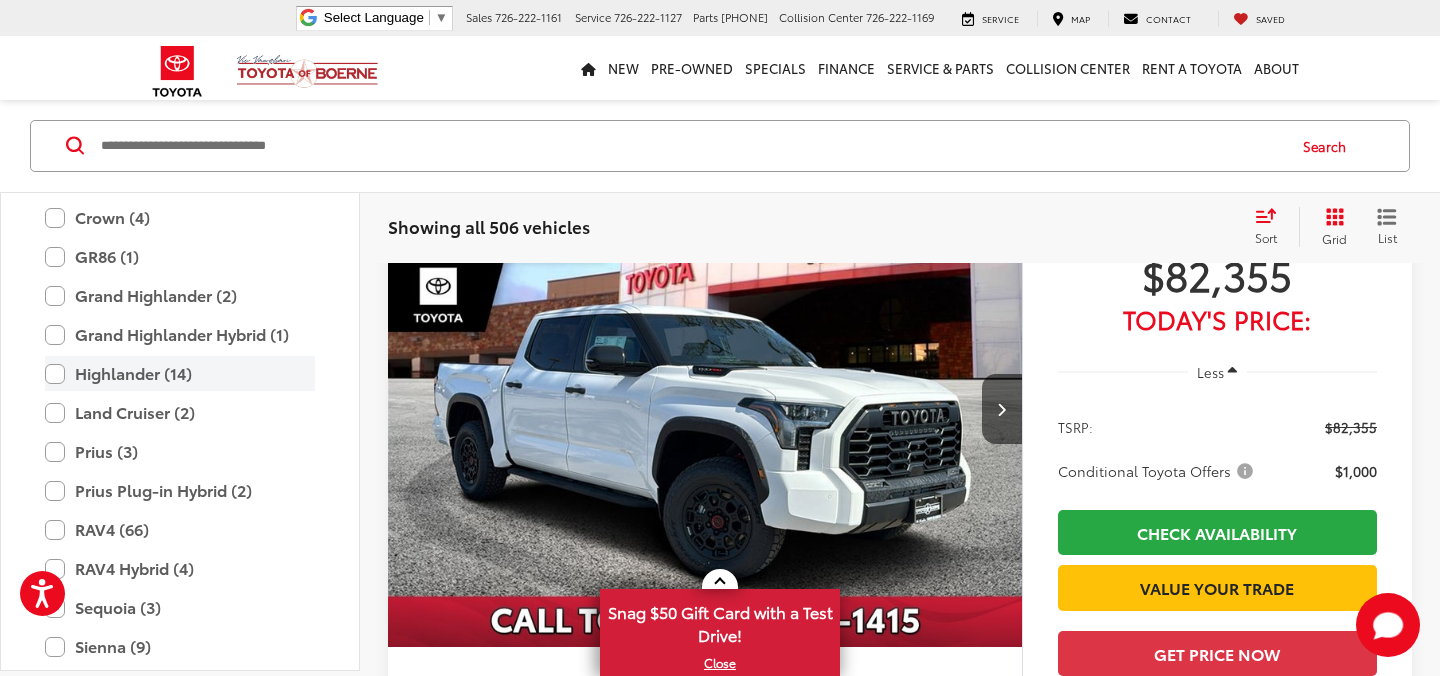 scroll, scrollTop: 280, scrollLeft: 0, axis: vertical 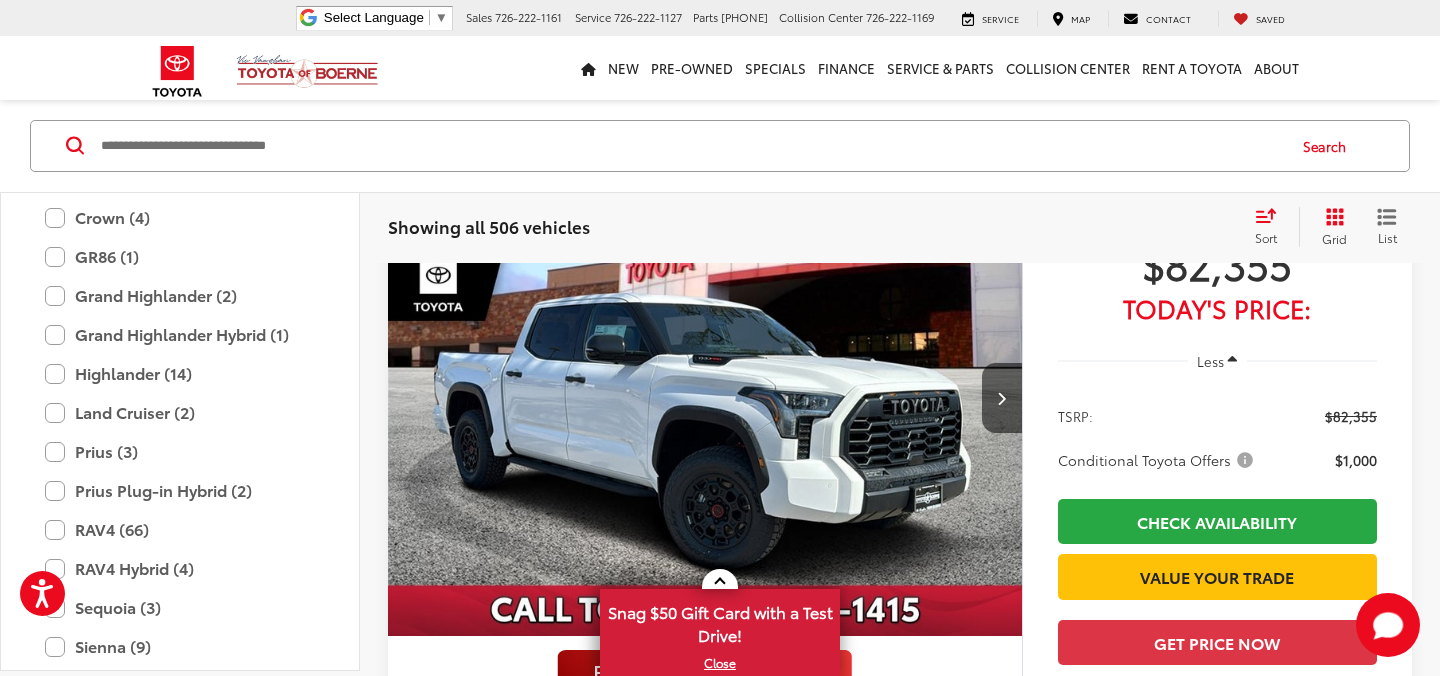 click at bounding box center [705, 399] 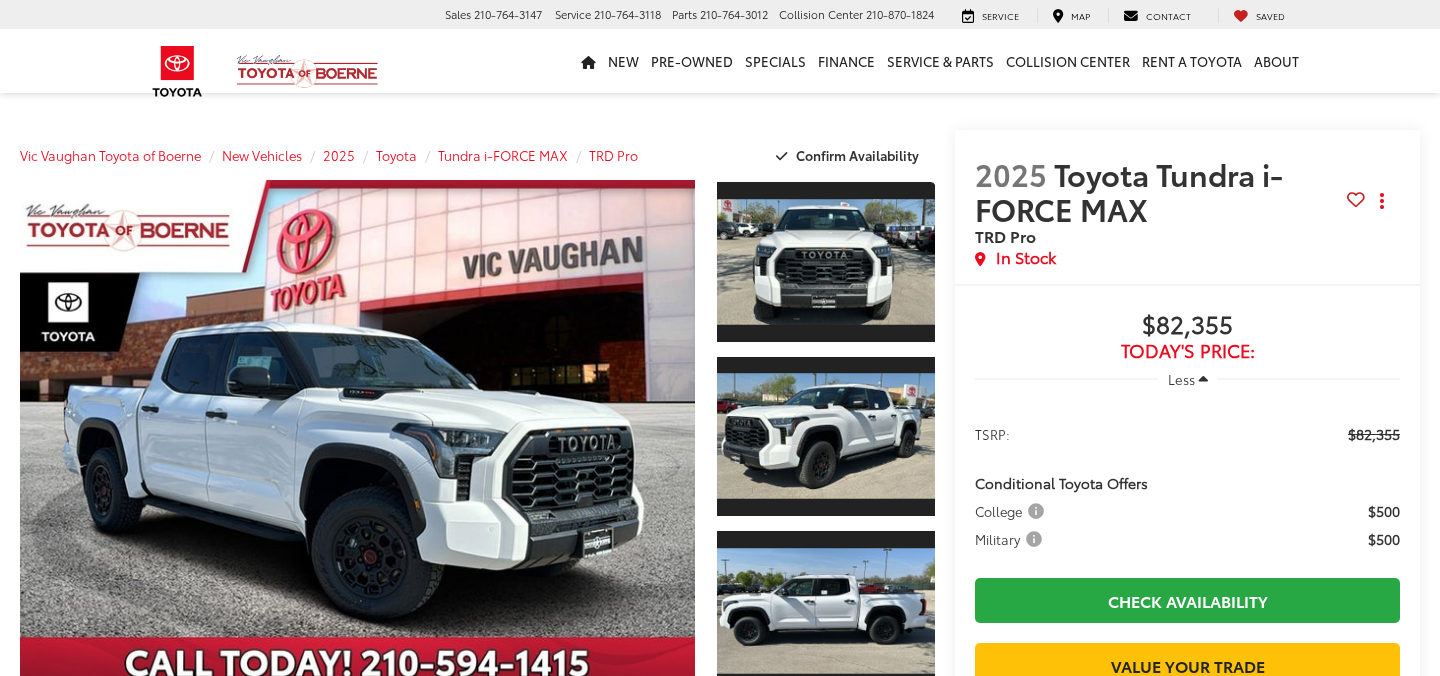 scroll, scrollTop: 0, scrollLeft: 0, axis: both 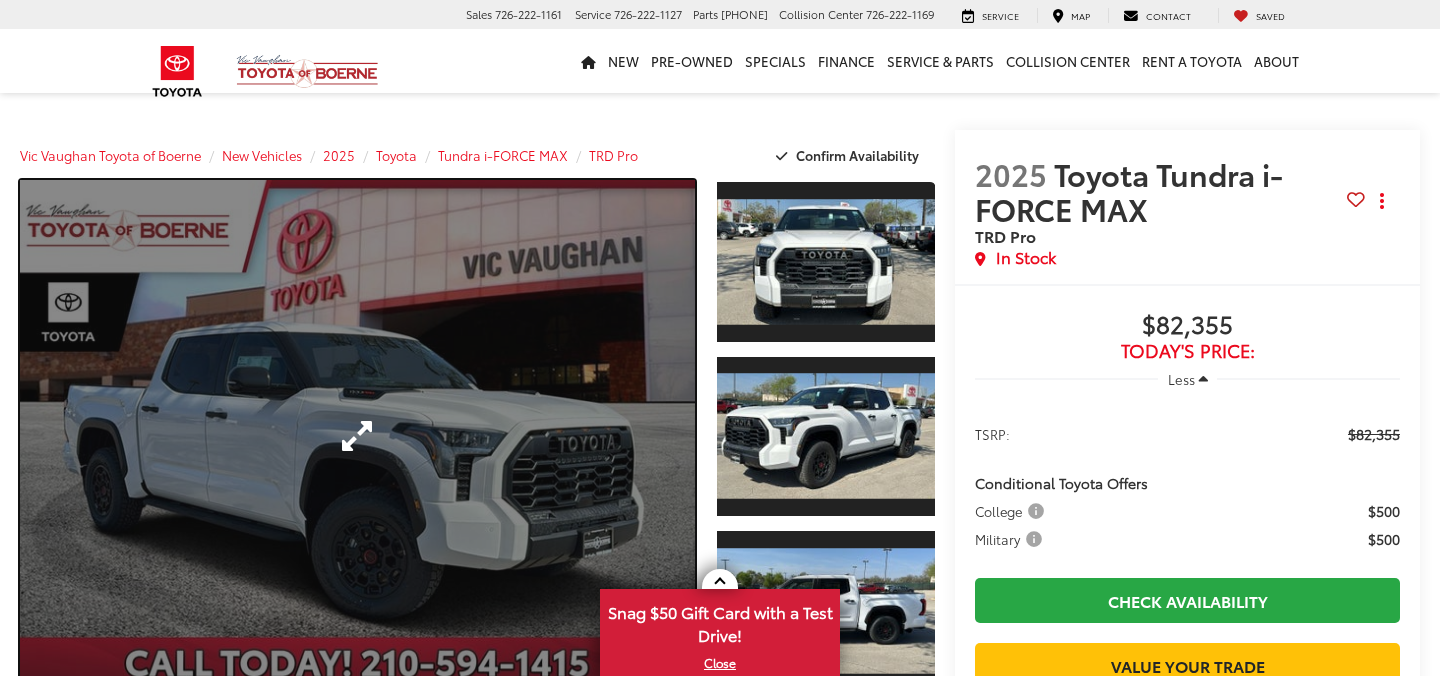 click at bounding box center [357, 436] 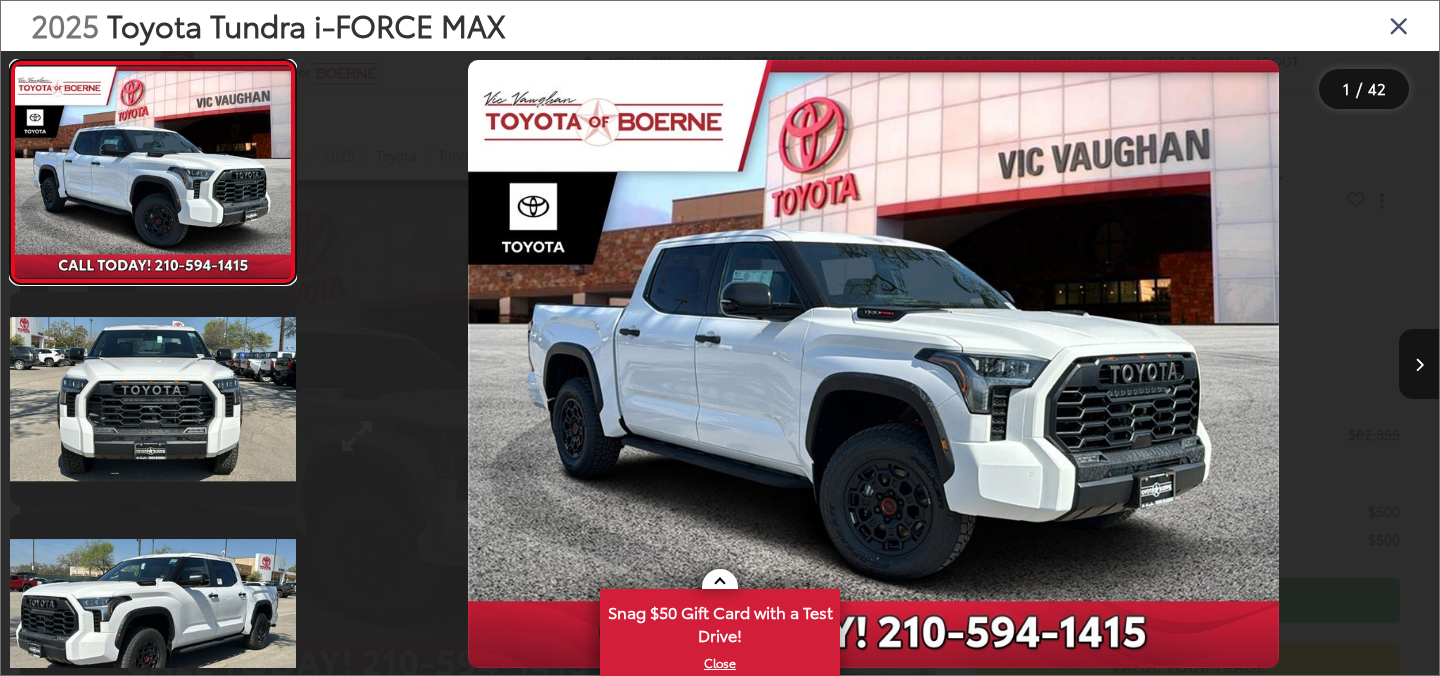 scroll, scrollTop: 0, scrollLeft: 0, axis: both 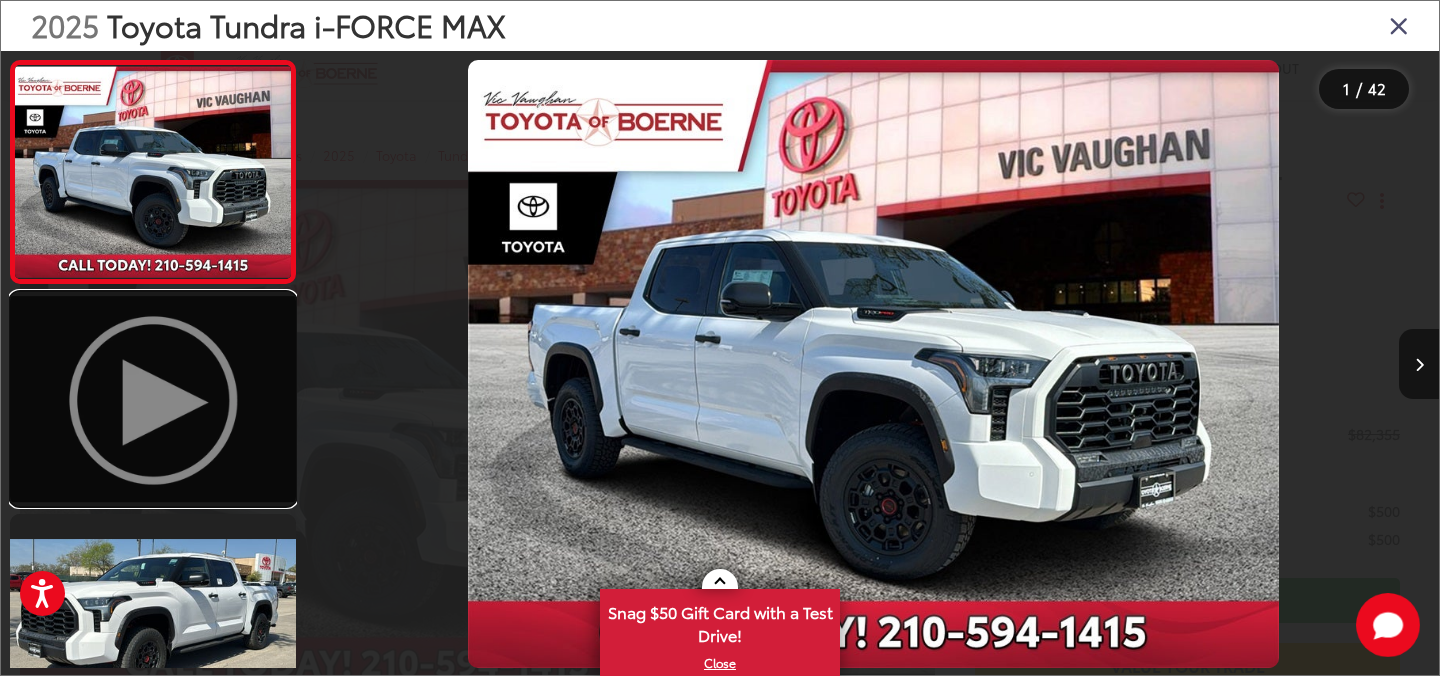 click at bounding box center [153, 399] 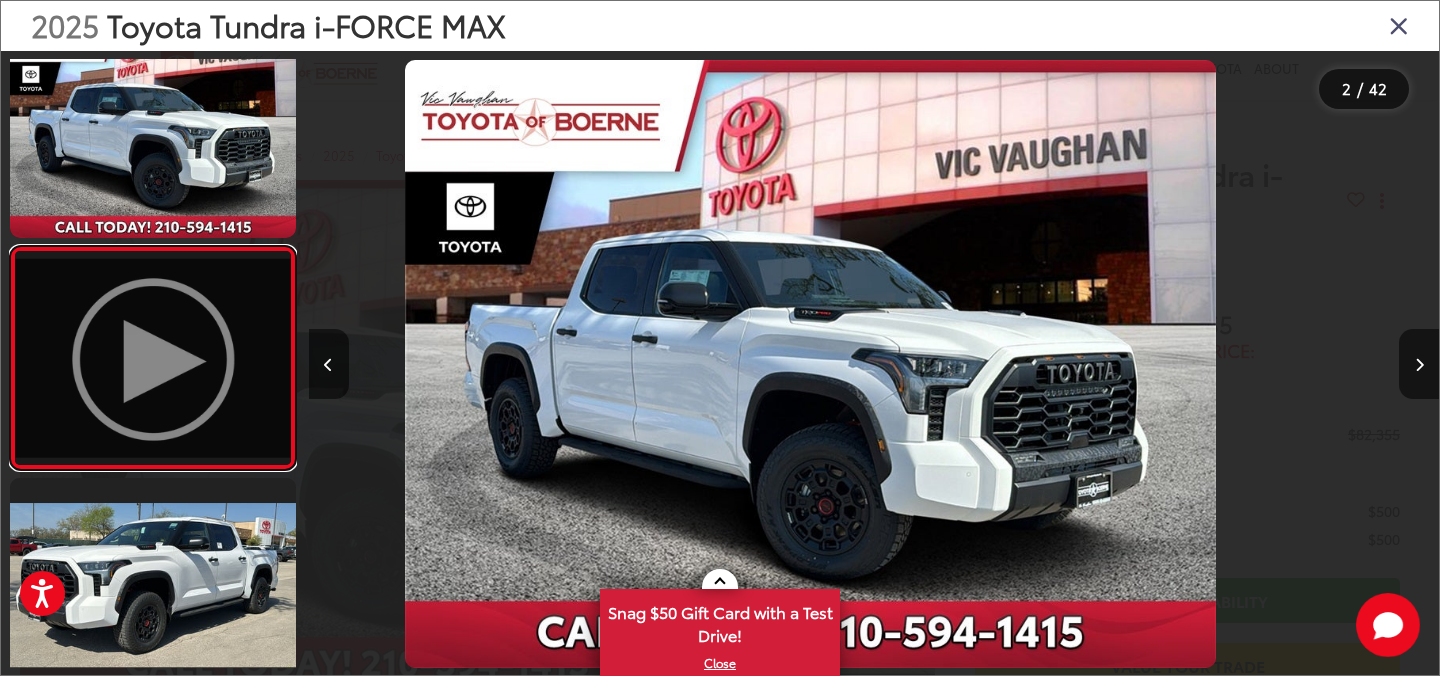 scroll, scrollTop: 88, scrollLeft: 0, axis: vertical 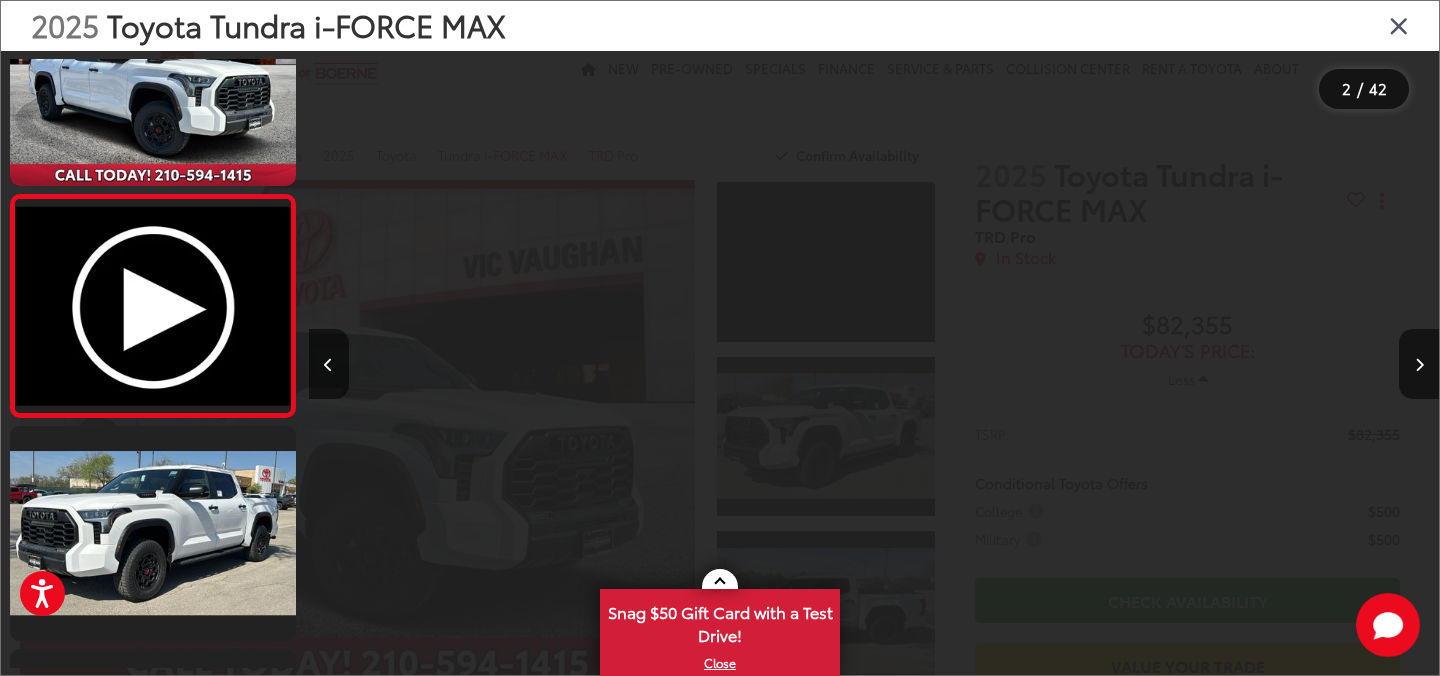 click at bounding box center (1399, 25) 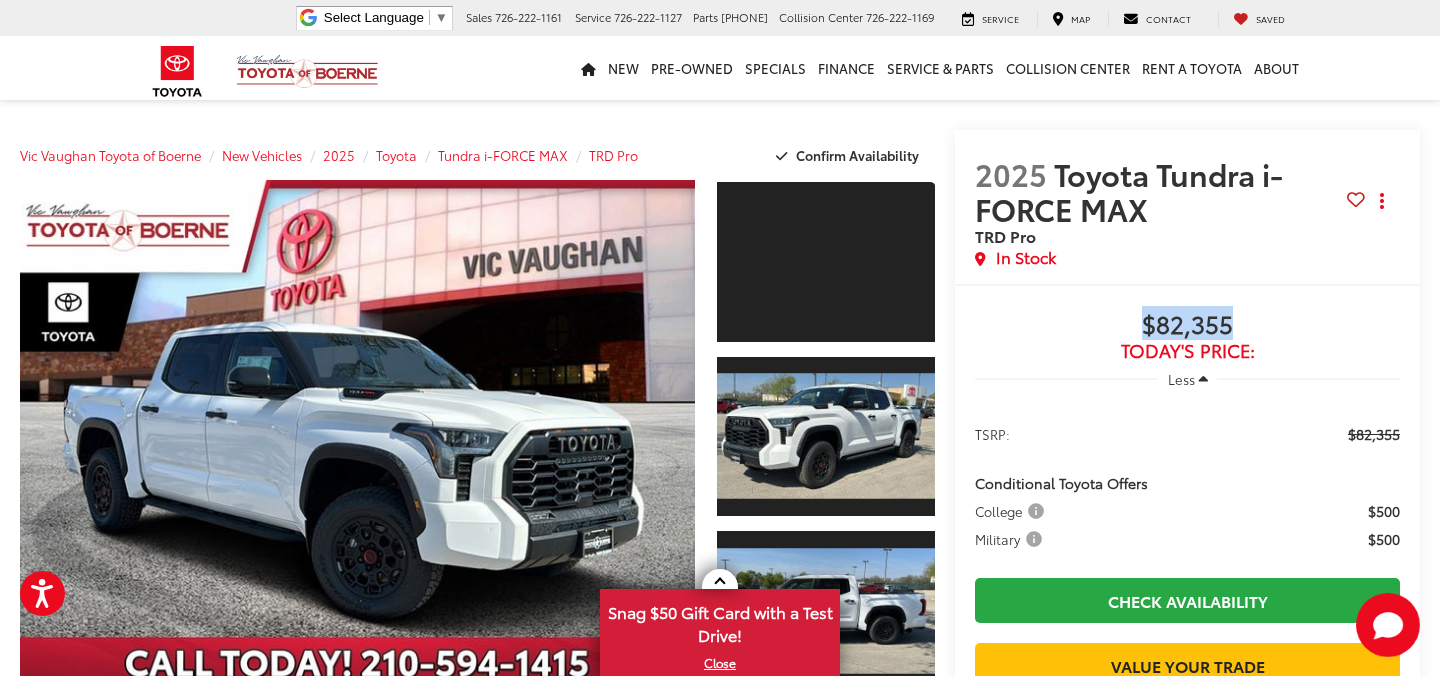 drag, startPoint x: 1247, startPoint y: 329, endPoint x: 1148, endPoint y: 330, distance: 99.00505 